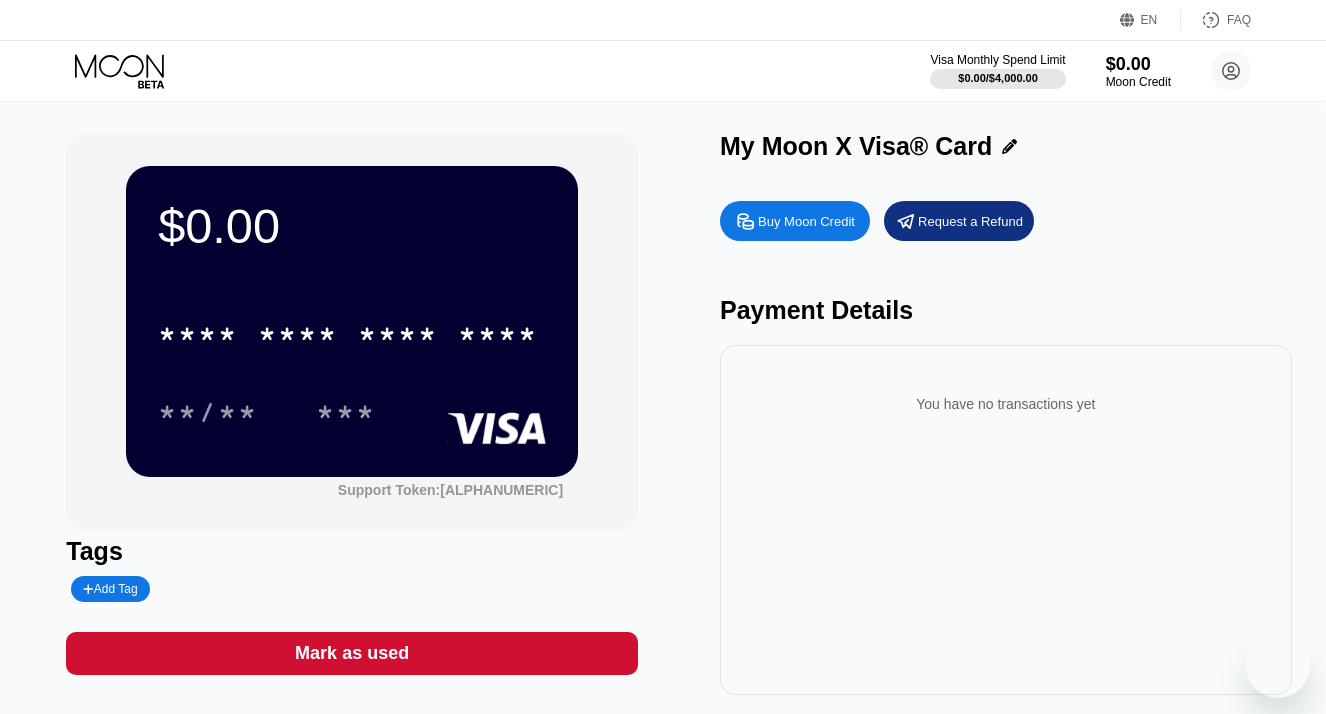 scroll, scrollTop: 0, scrollLeft: 0, axis: both 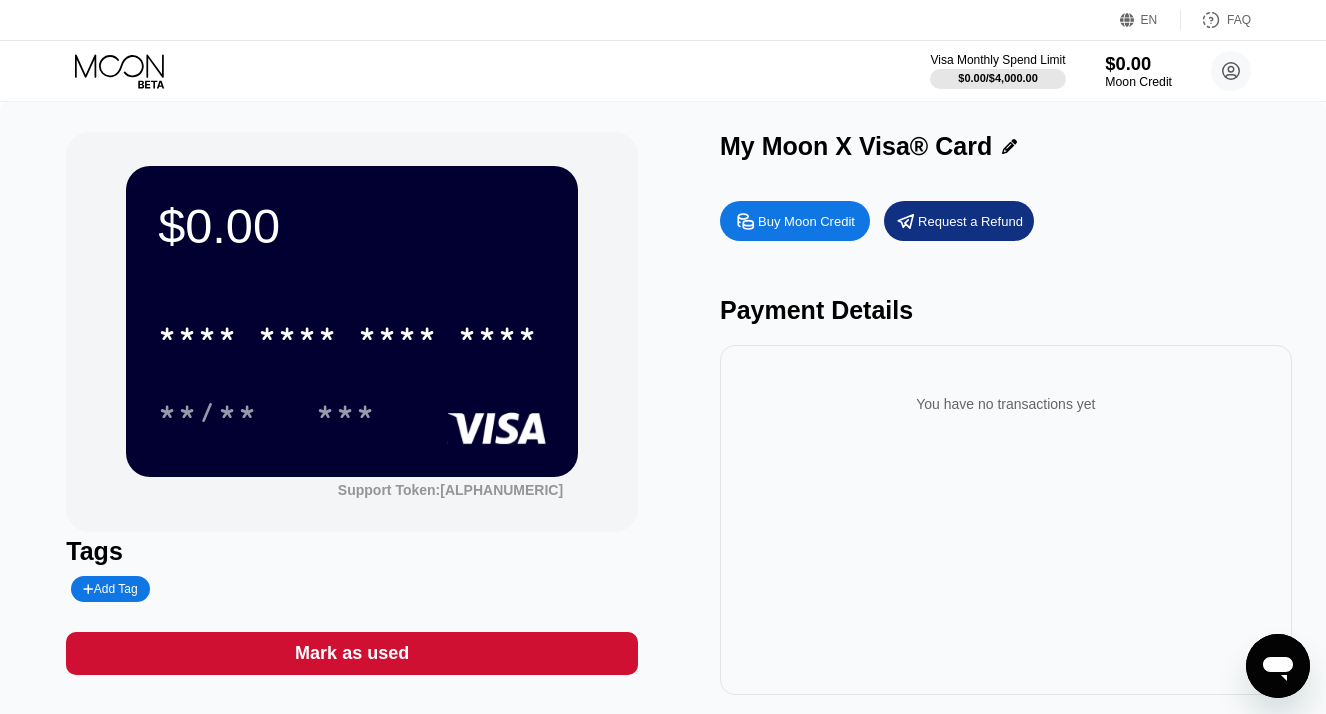 click on "$0.00" at bounding box center (1138, 63) 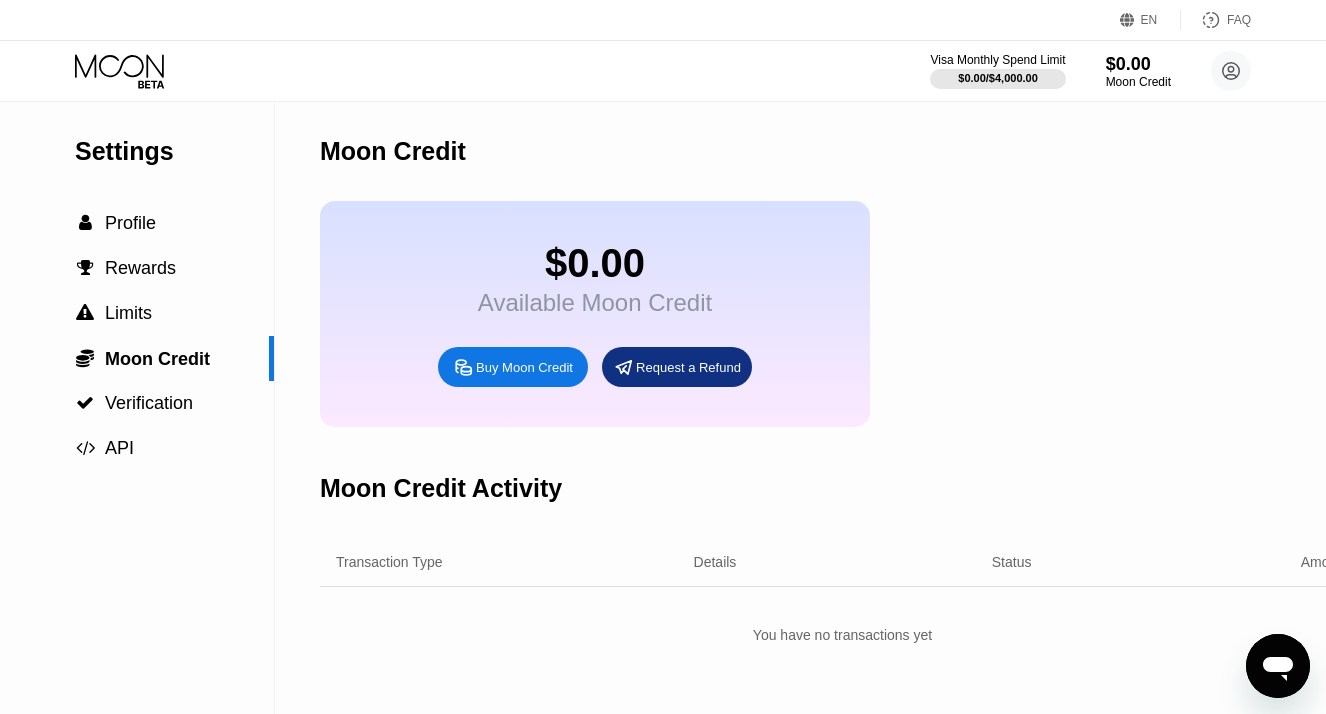 scroll, scrollTop: 0, scrollLeft: 0, axis: both 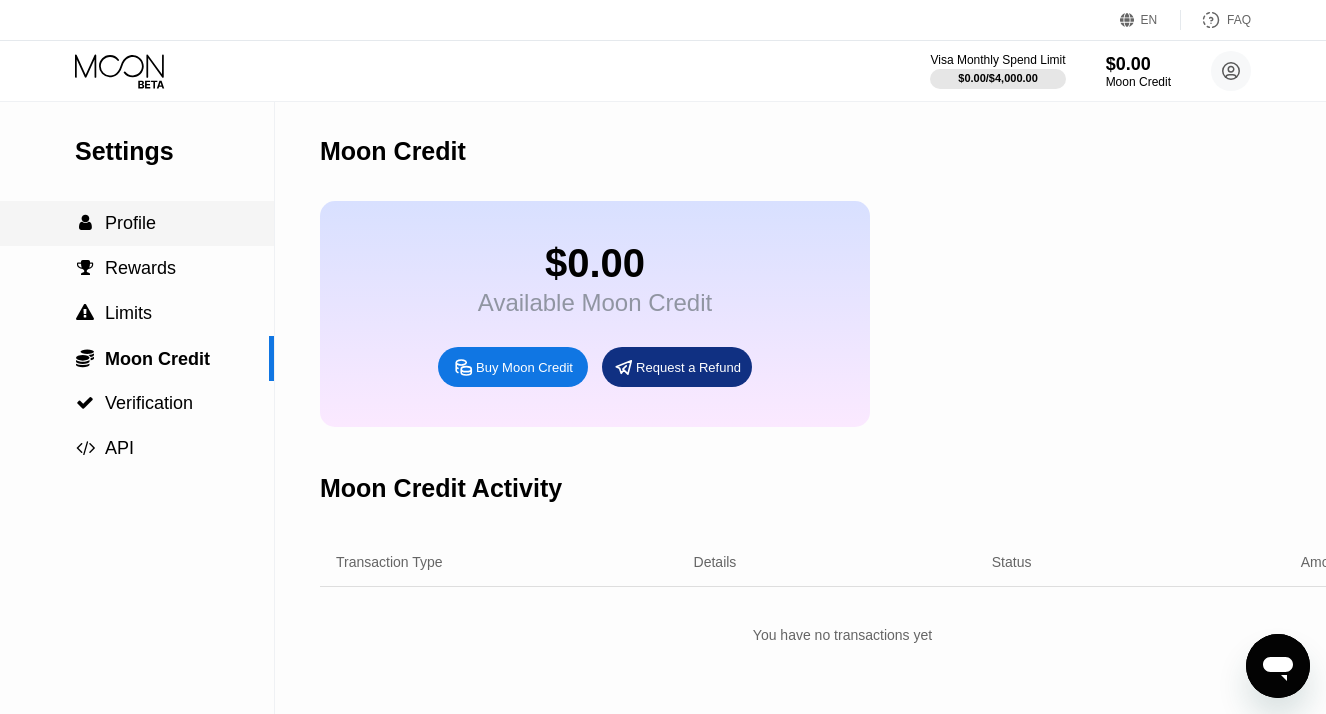 click on "Profile" at bounding box center (130, 223) 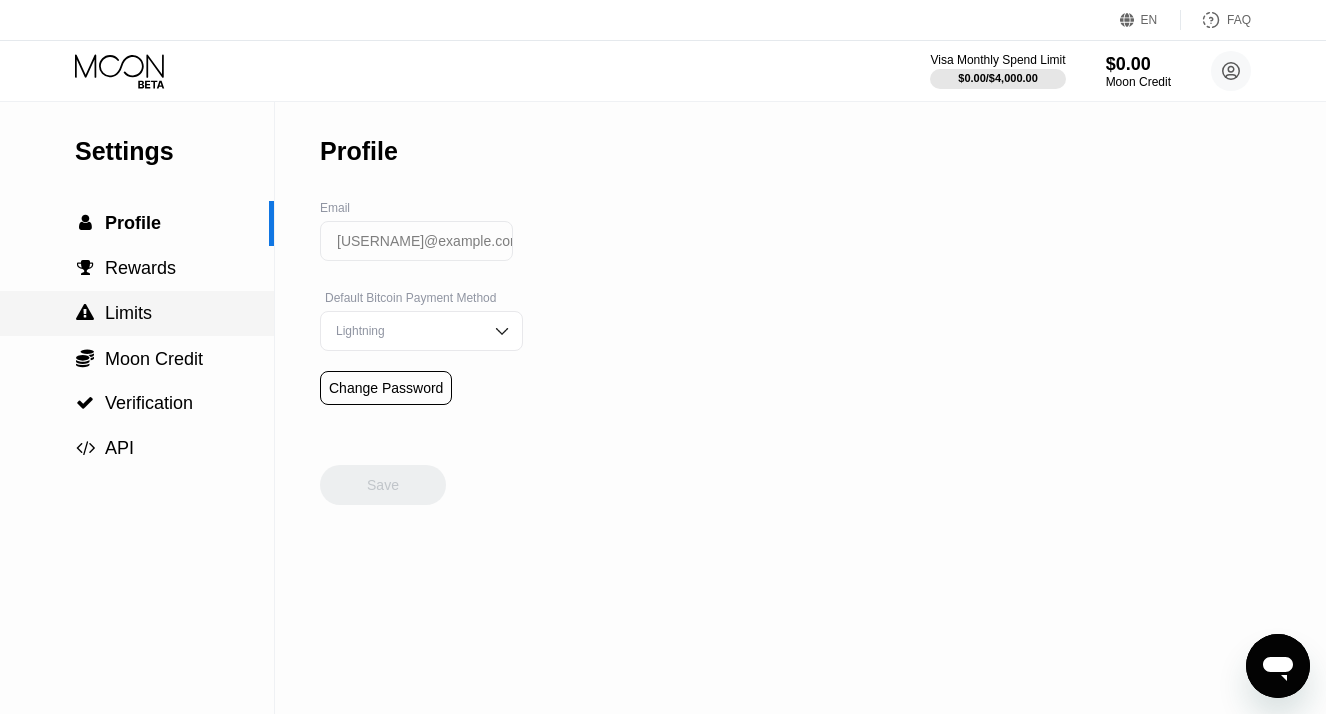 click on " Limits" at bounding box center [137, 313] 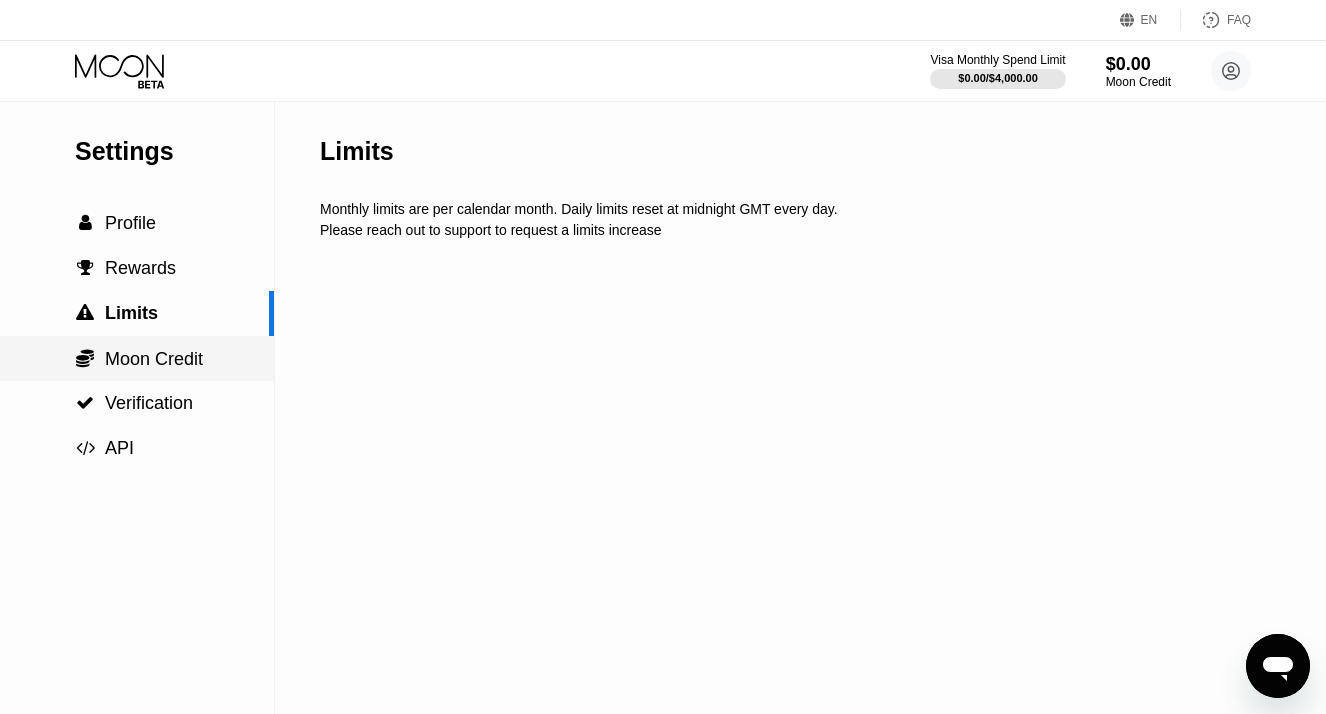 click on "Moon Credit" at bounding box center (154, 359) 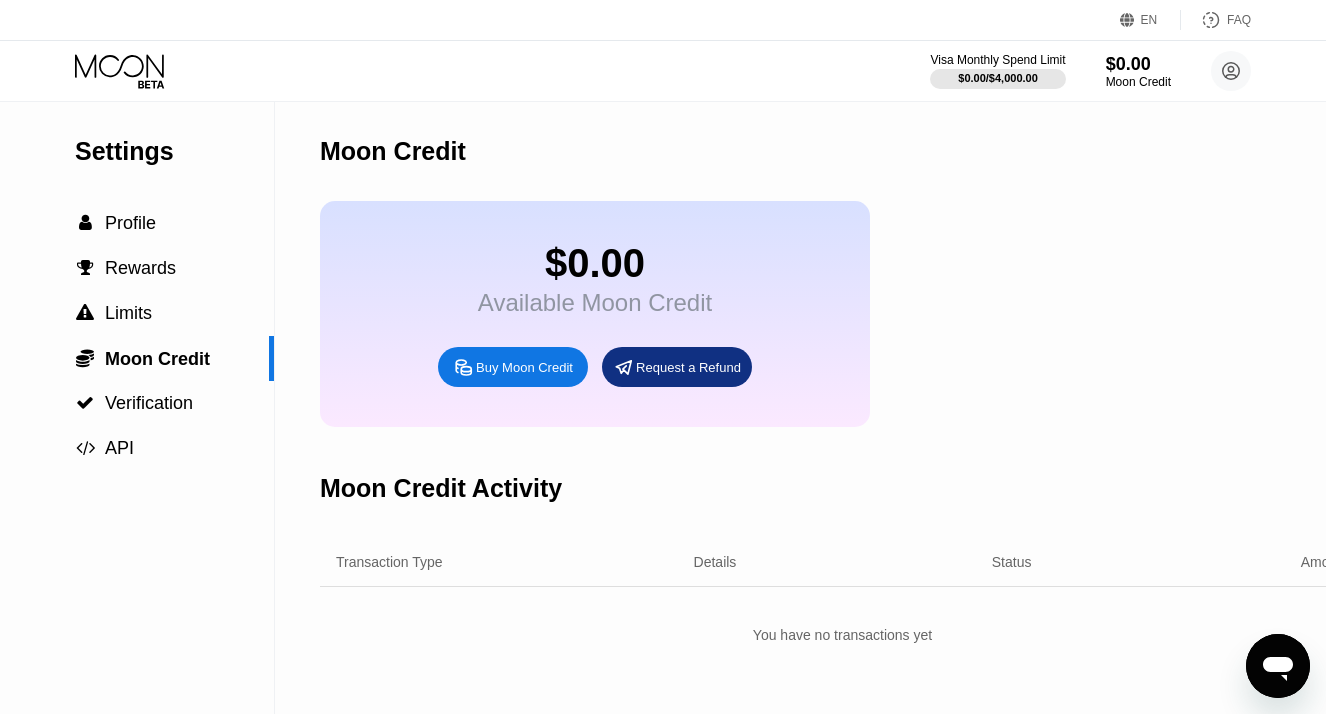 scroll, scrollTop: 0, scrollLeft: 0, axis: both 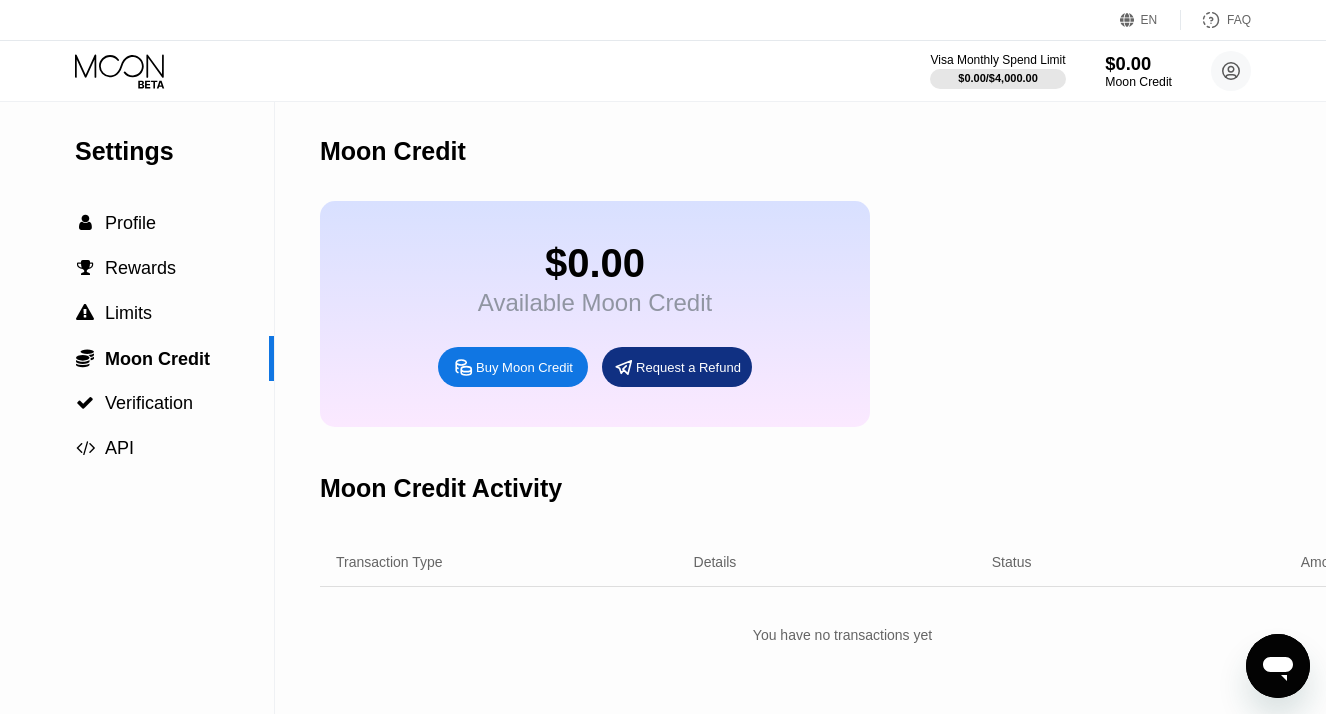 click on "$0.00" at bounding box center (1138, 63) 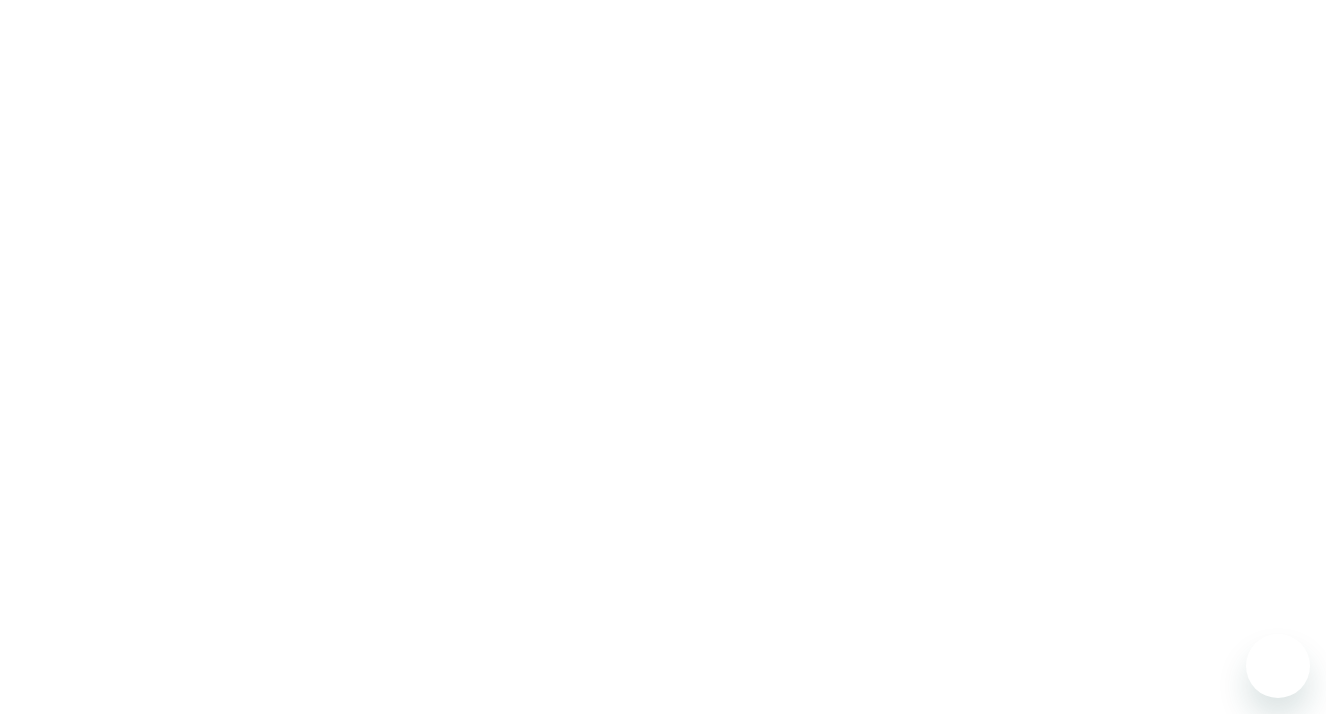 scroll, scrollTop: 0, scrollLeft: 0, axis: both 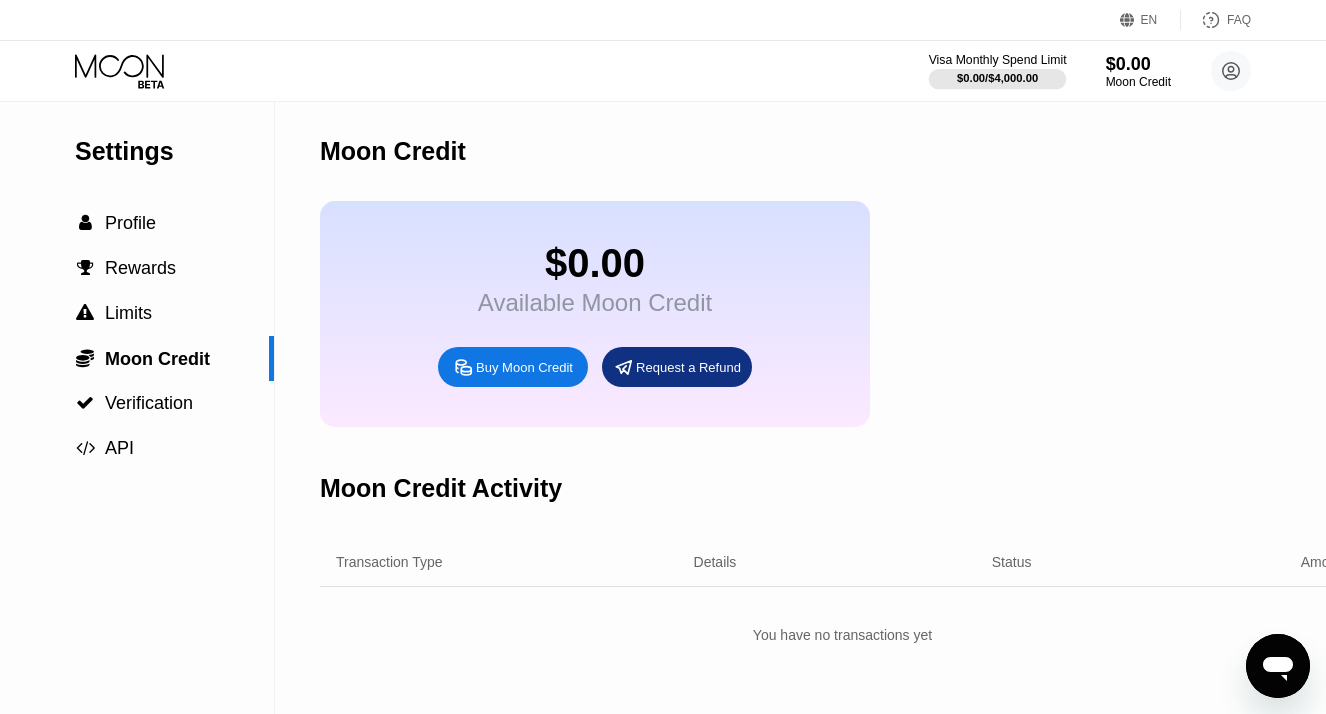 click on "$0.00 / $4,000.00" at bounding box center [997, 78] 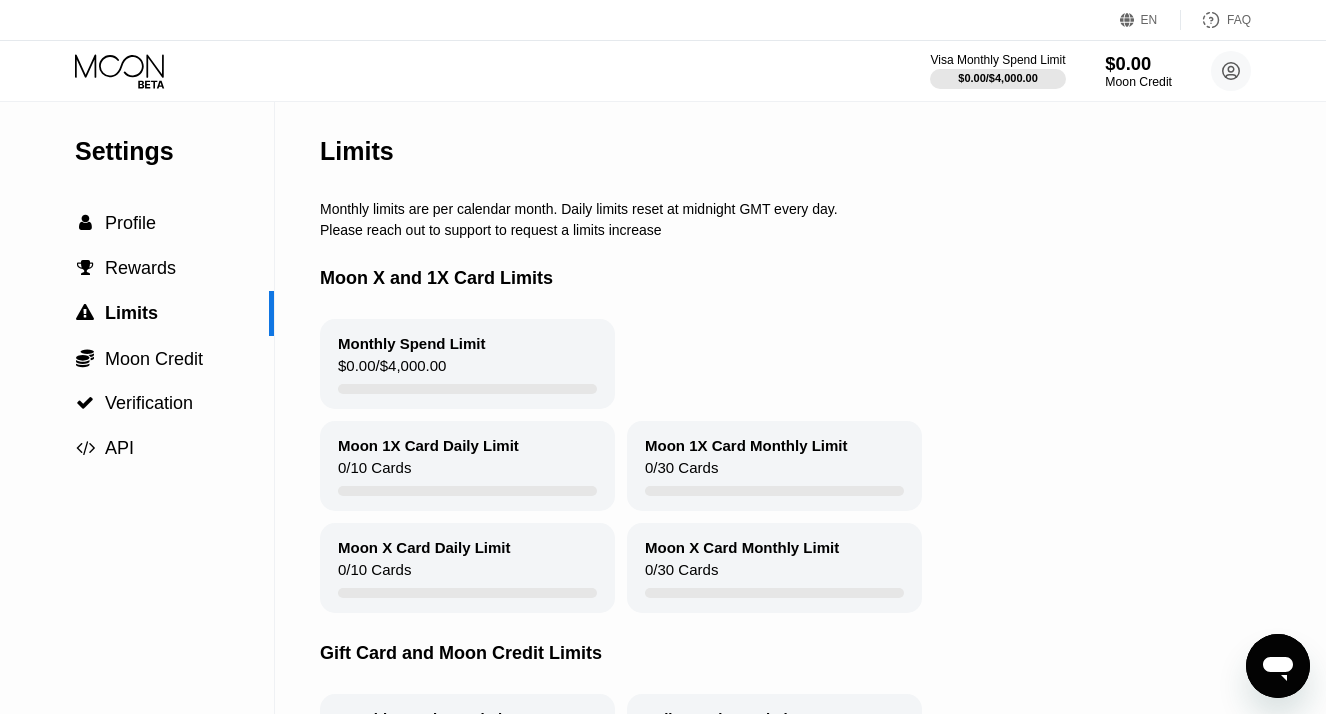 click on "$0.00" at bounding box center [1138, 63] 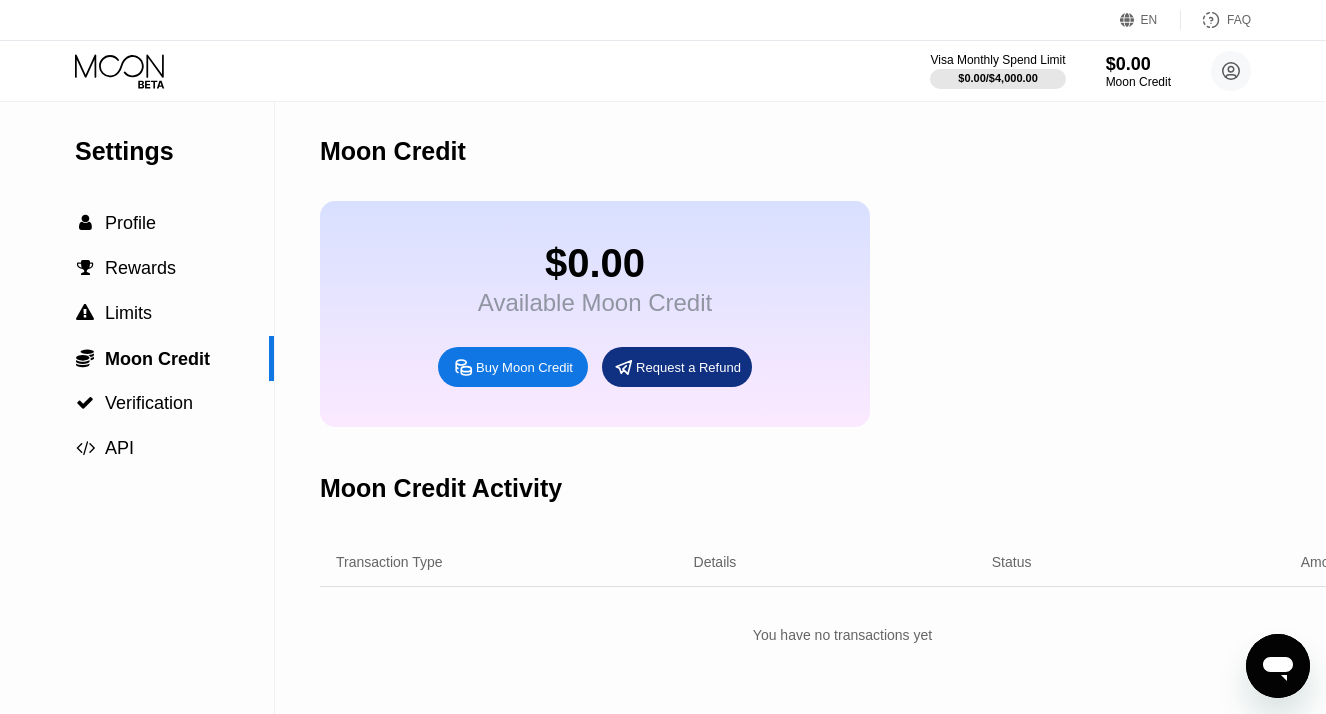 scroll, scrollTop: 0, scrollLeft: 0, axis: both 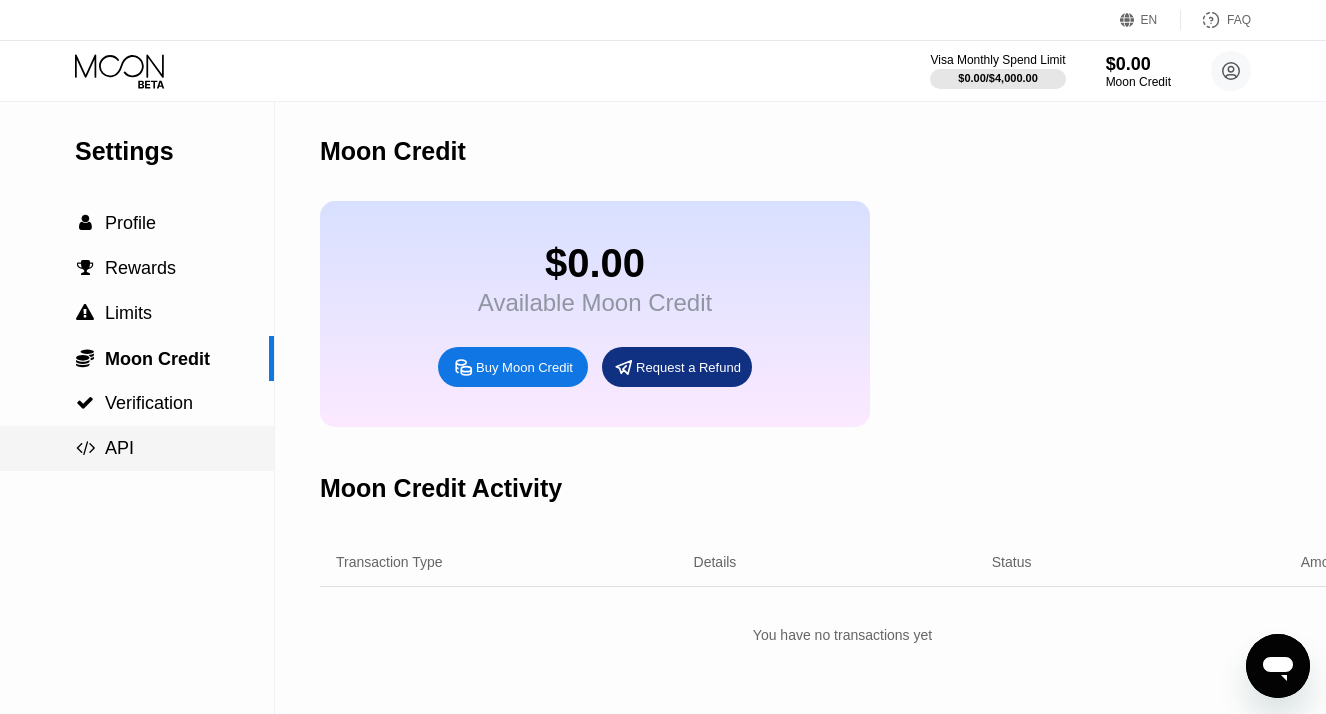 click on " API" at bounding box center [137, 448] 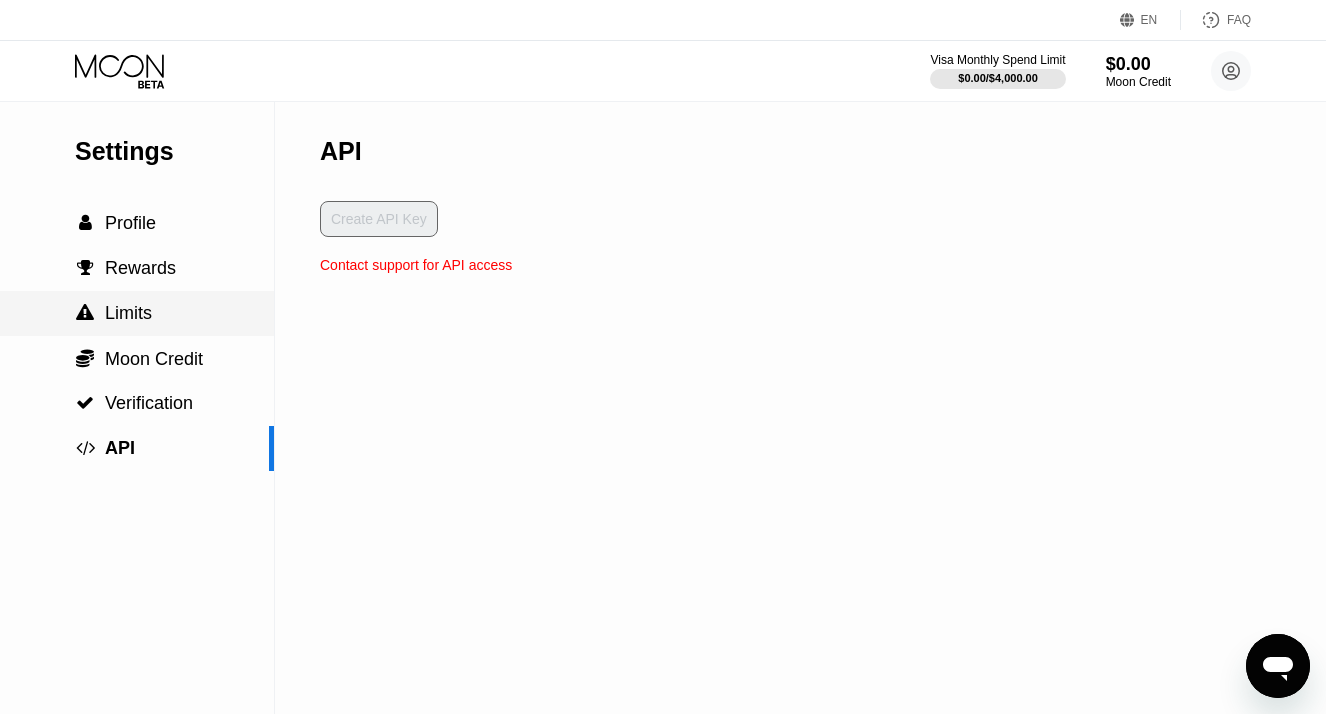 click on " Limits" at bounding box center [137, 313] 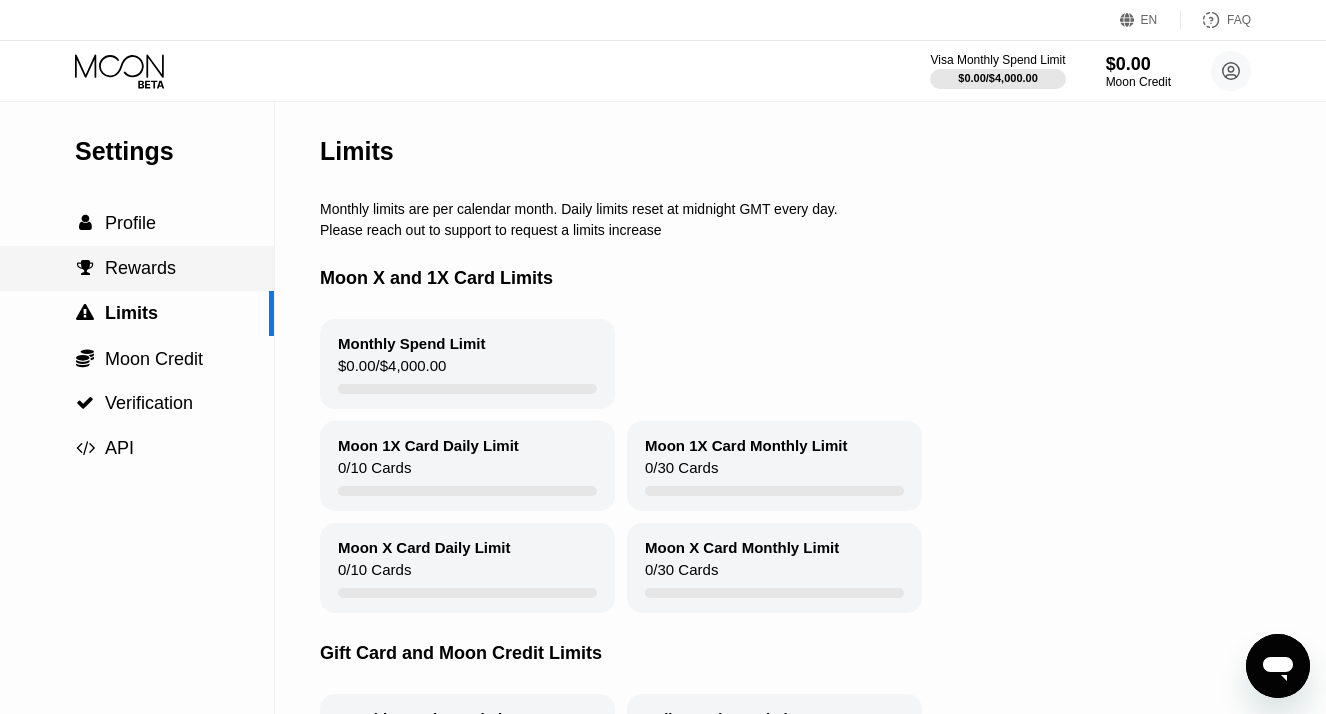 click on " Rewards" at bounding box center (137, 268) 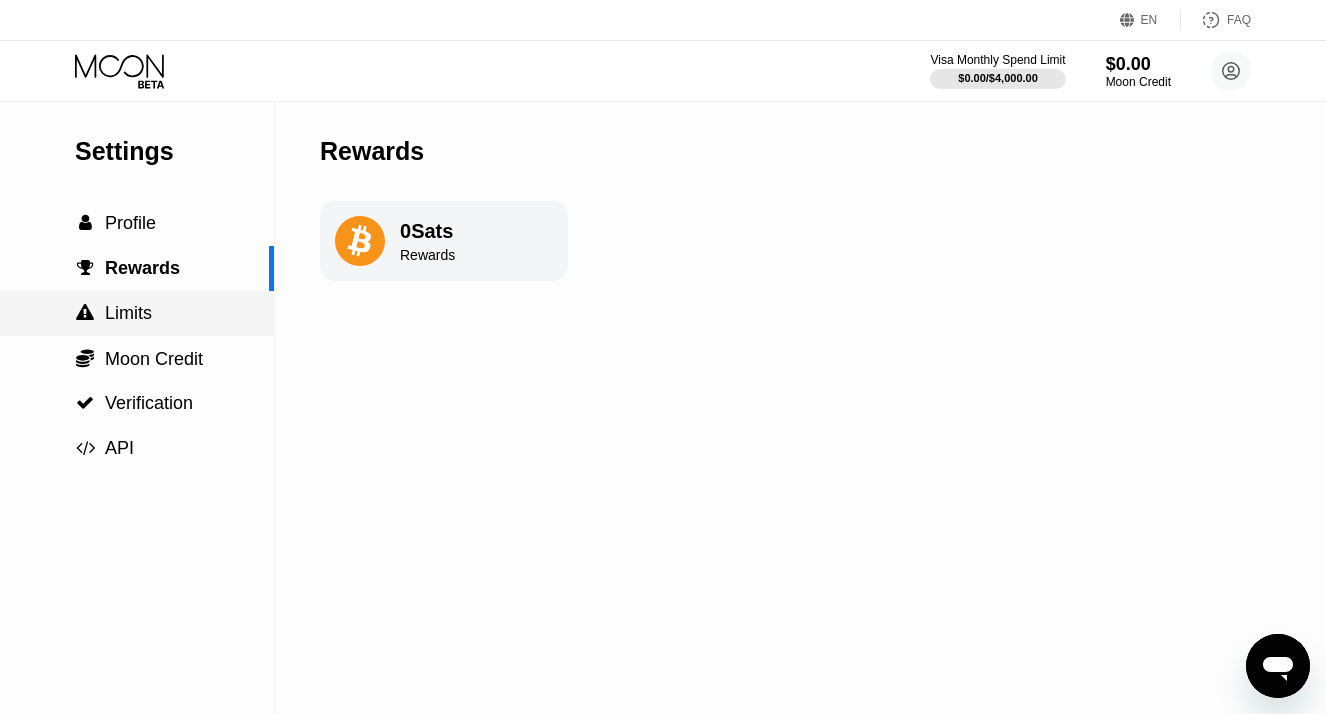 click on "Limits" at bounding box center (128, 313) 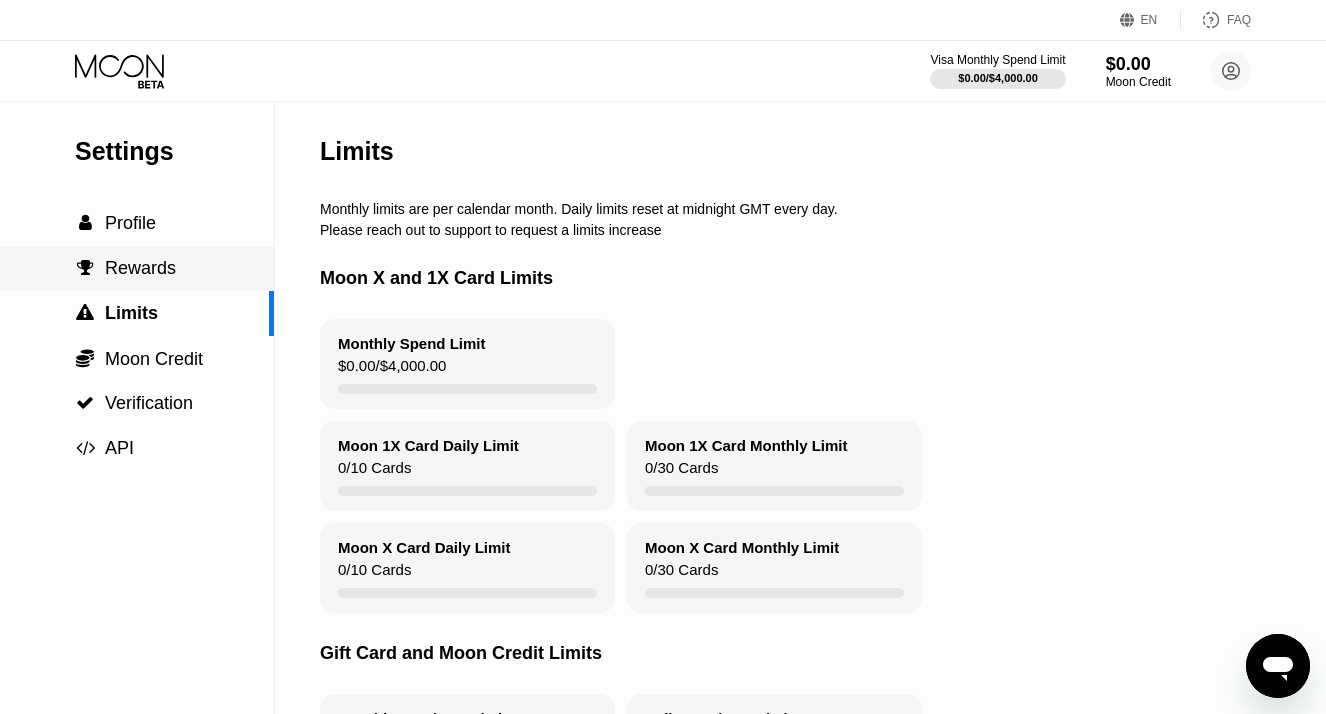 click on "Rewards" at bounding box center [140, 268] 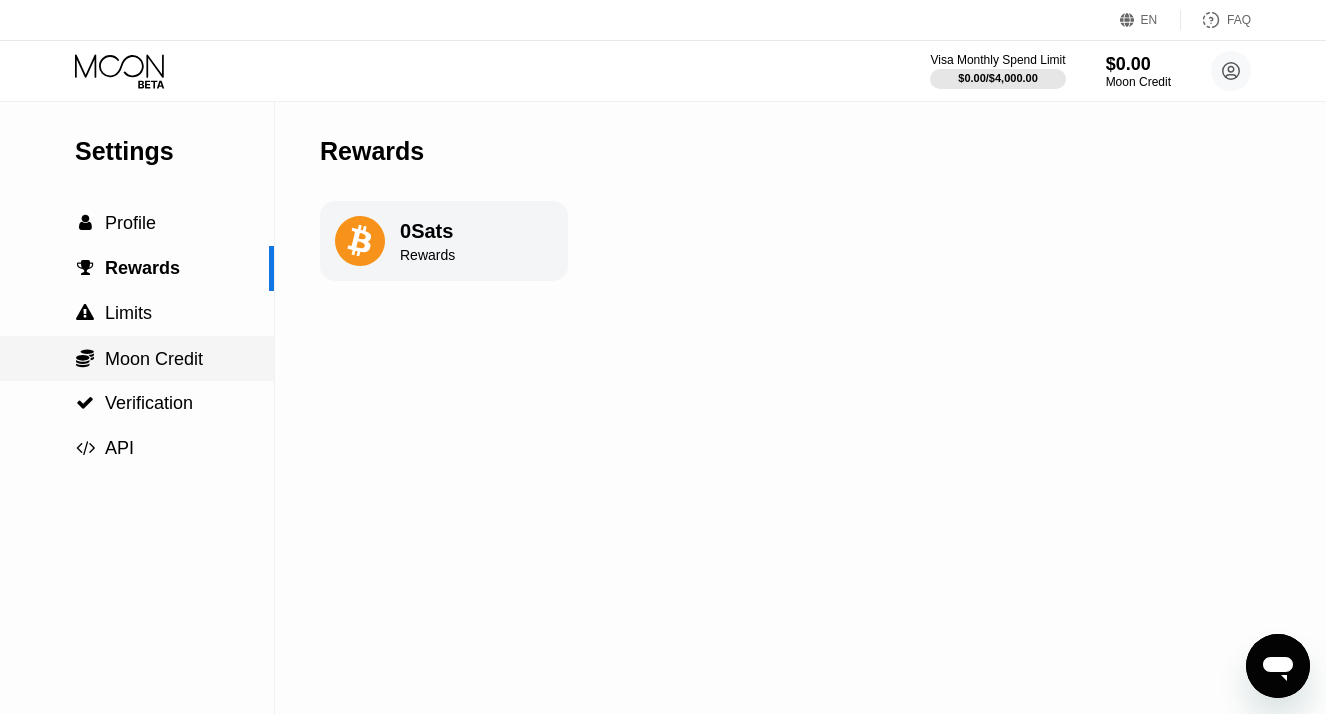 click on "Moon Credit" at bounding box center [154, 359] 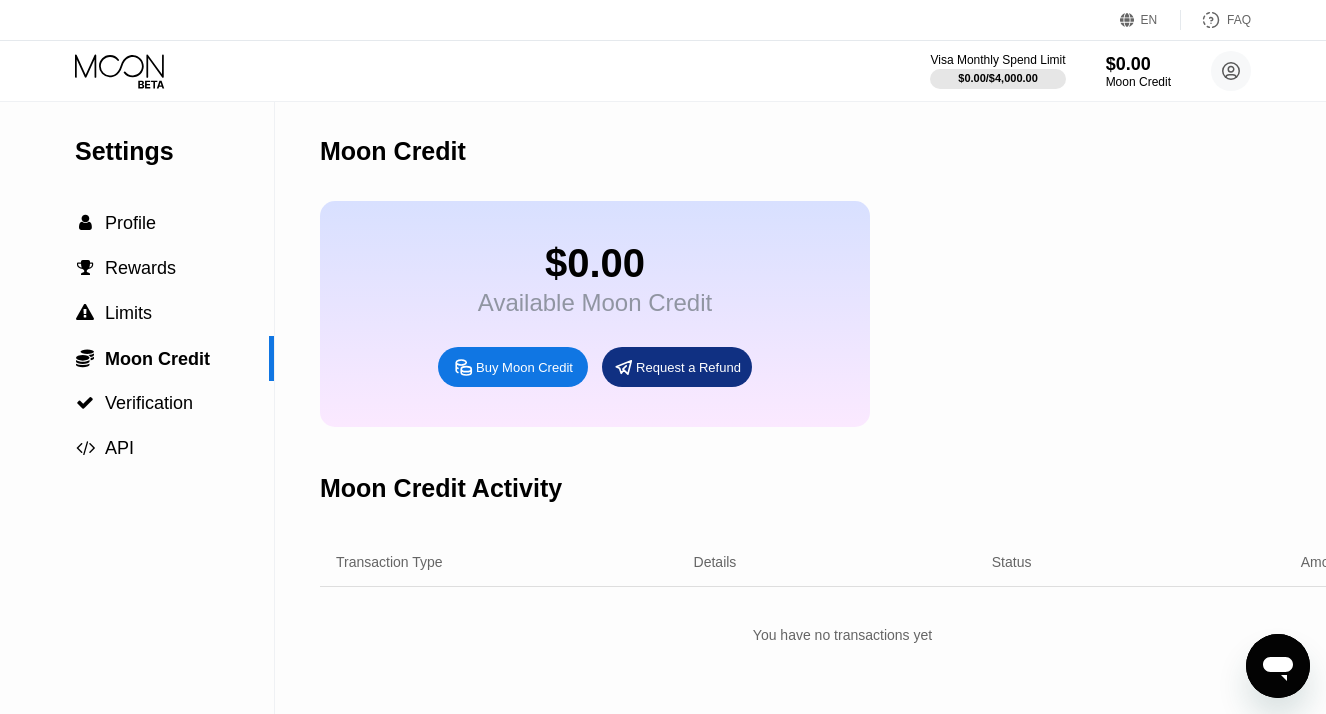 click on "Buy Moon Credit" at bounding box center (524, 367) 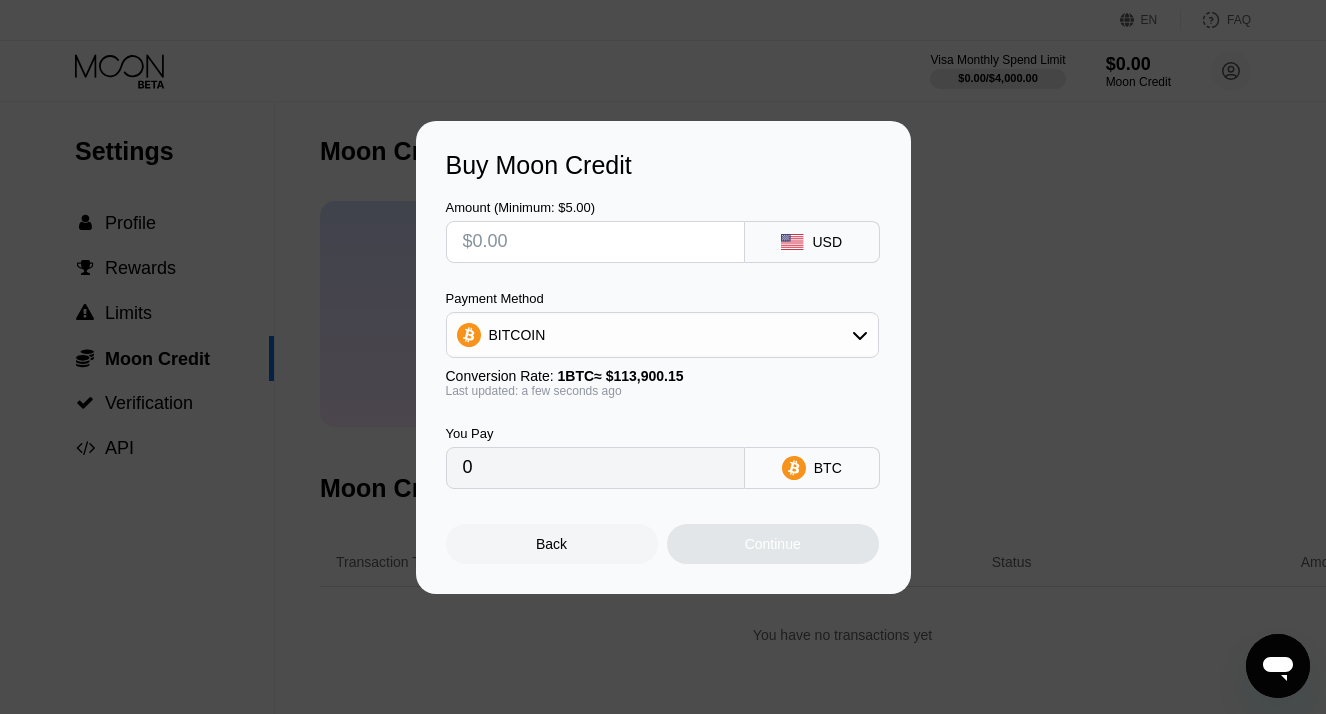 click on "Back" at bounding box center (552, 544) 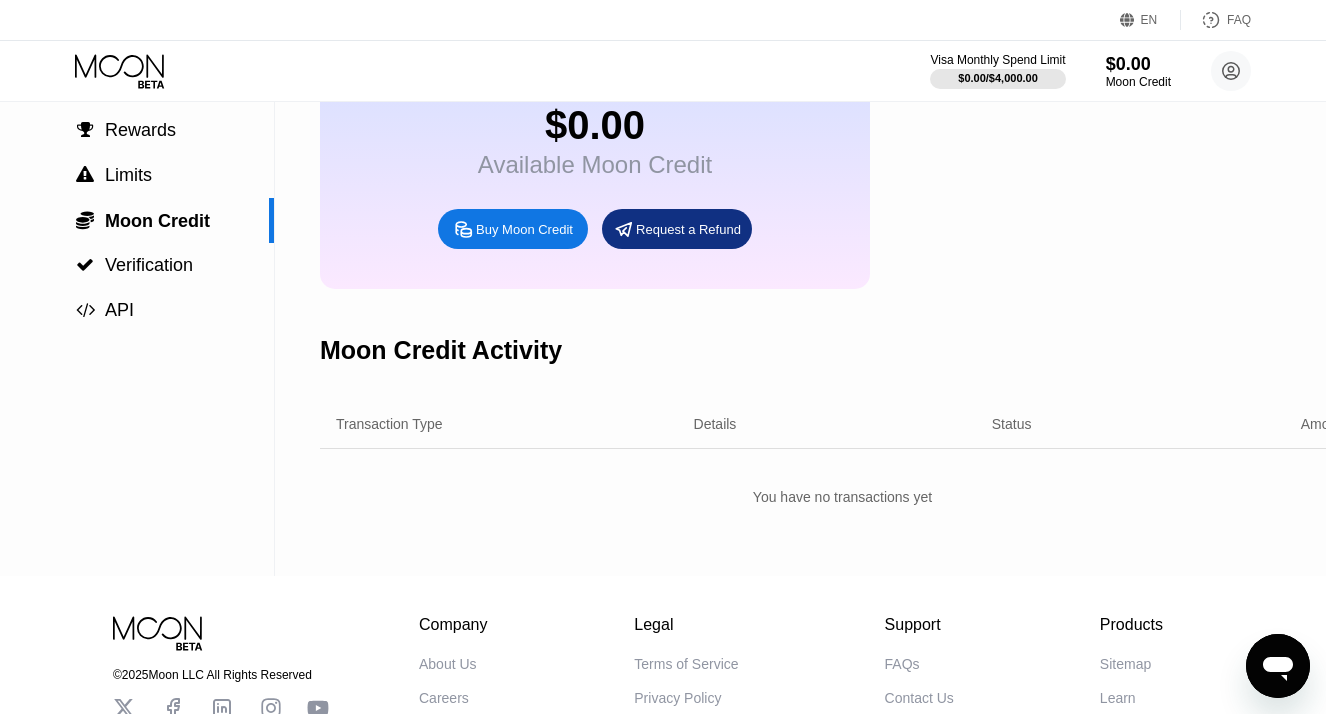 scroll, scrollTop: 198, scrollLeft: 0, axis: vertical 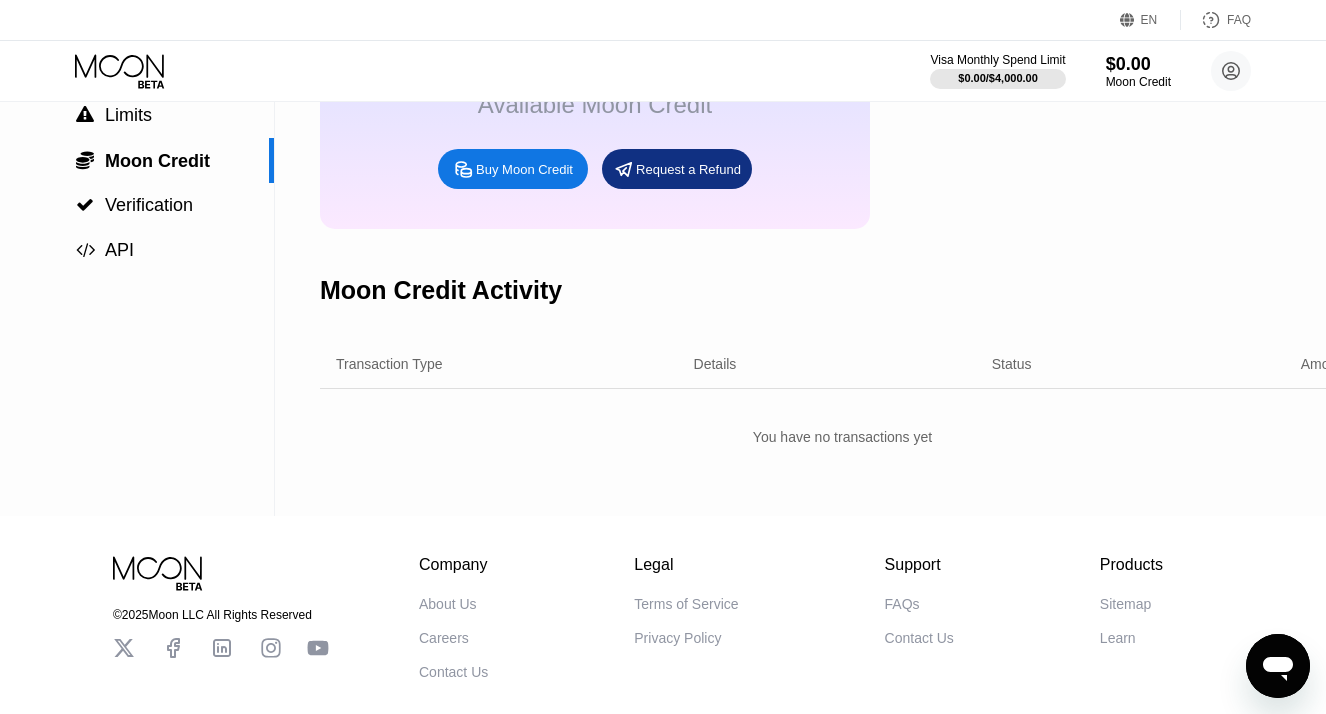 click on "Transaction Type Details Status Amount" at bounding box center [842, 364] 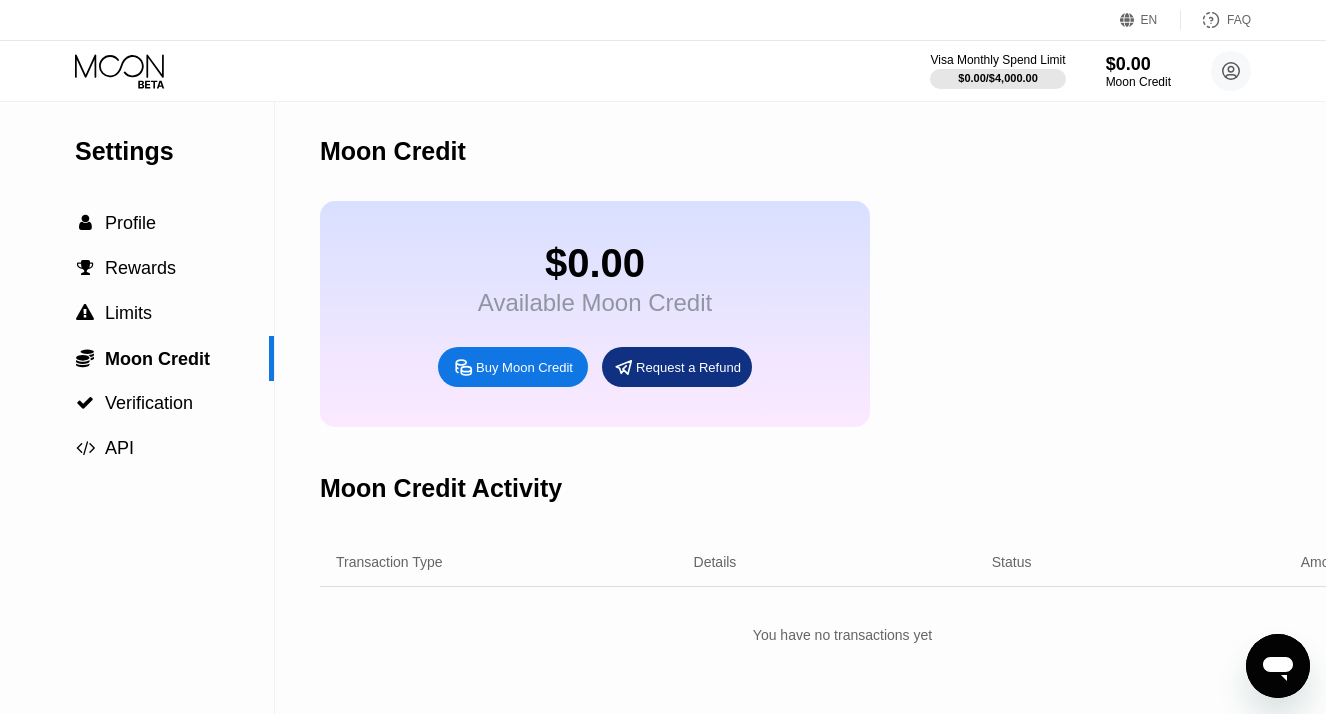 scroll, scrollTop: 0, scrollLeft: 0, axis: both 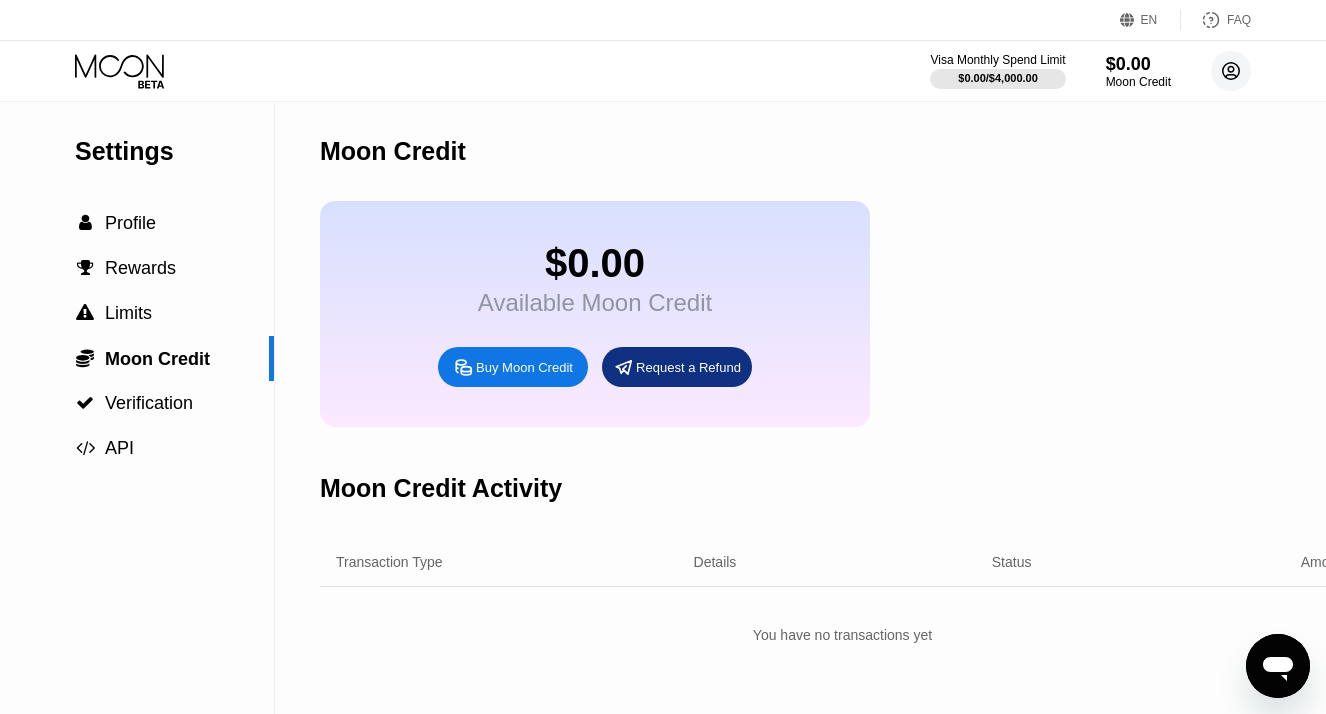 click 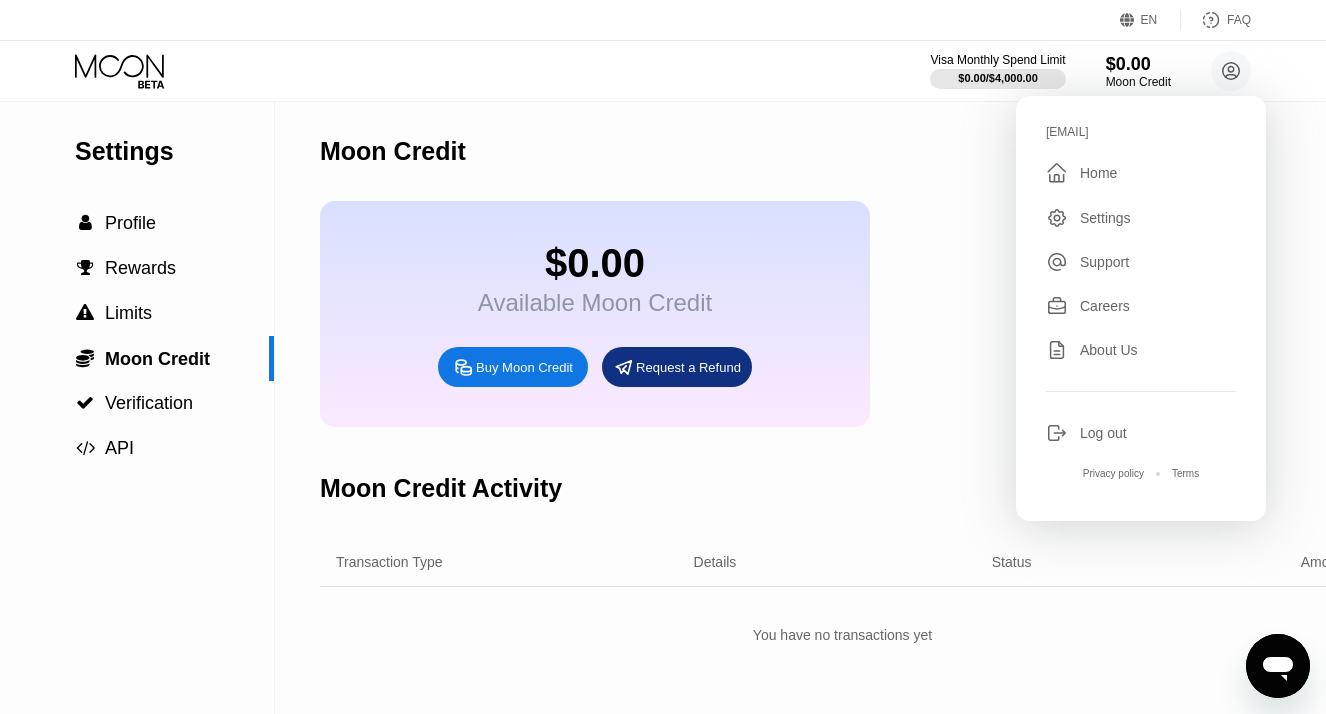 click on "Moon Credit" at bounding box center [842, 151] 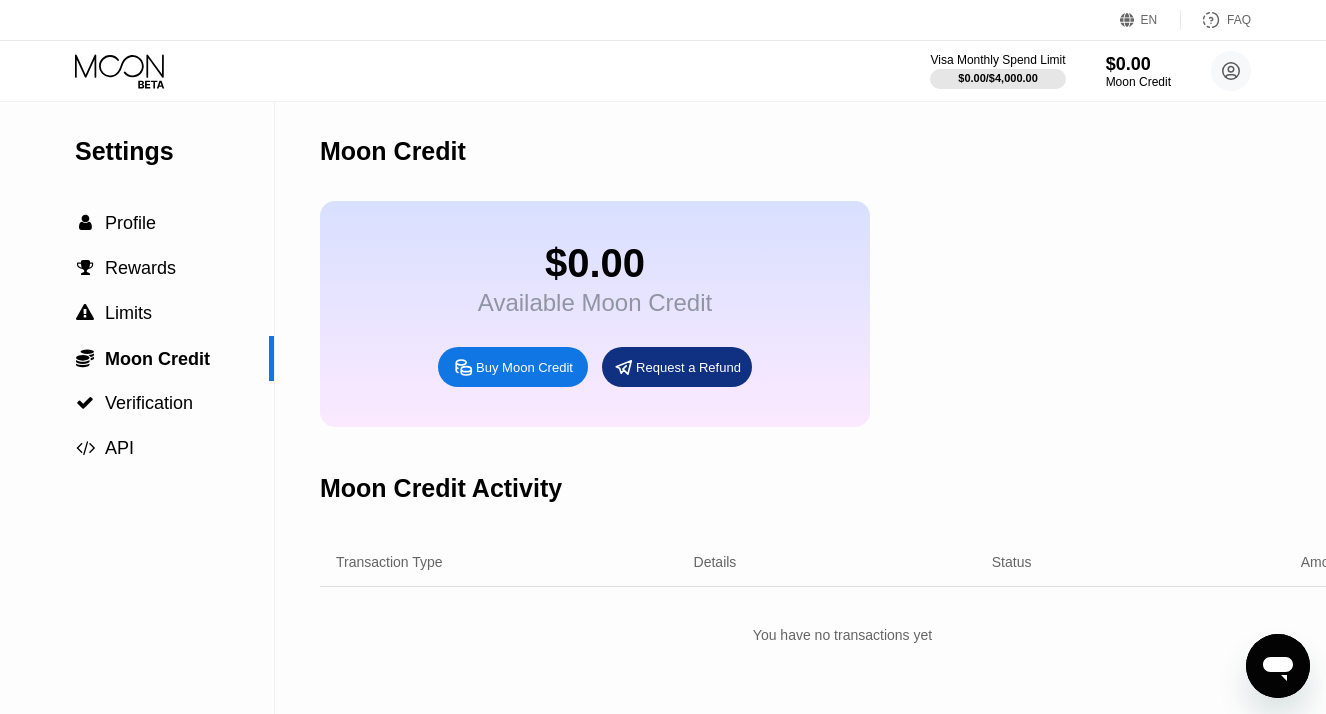 scroll, scrollTop: 0, scrollLeft: 0, axis: both 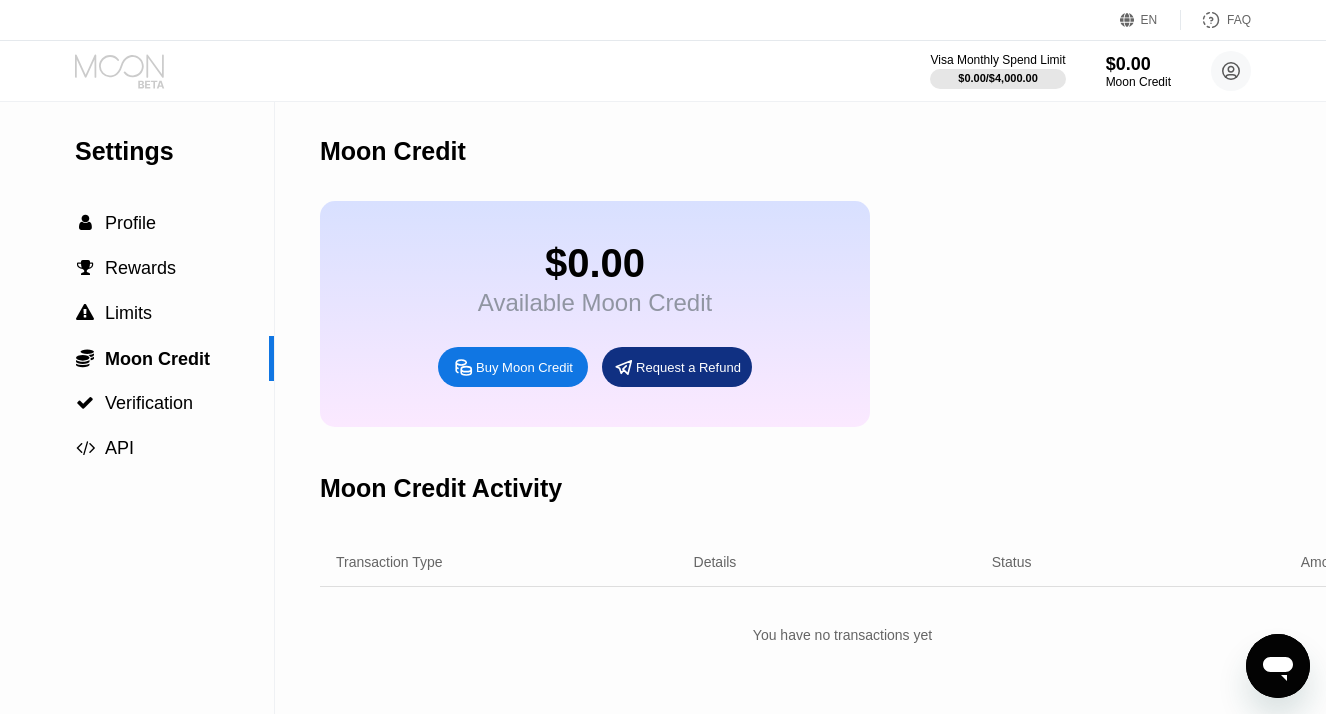 click 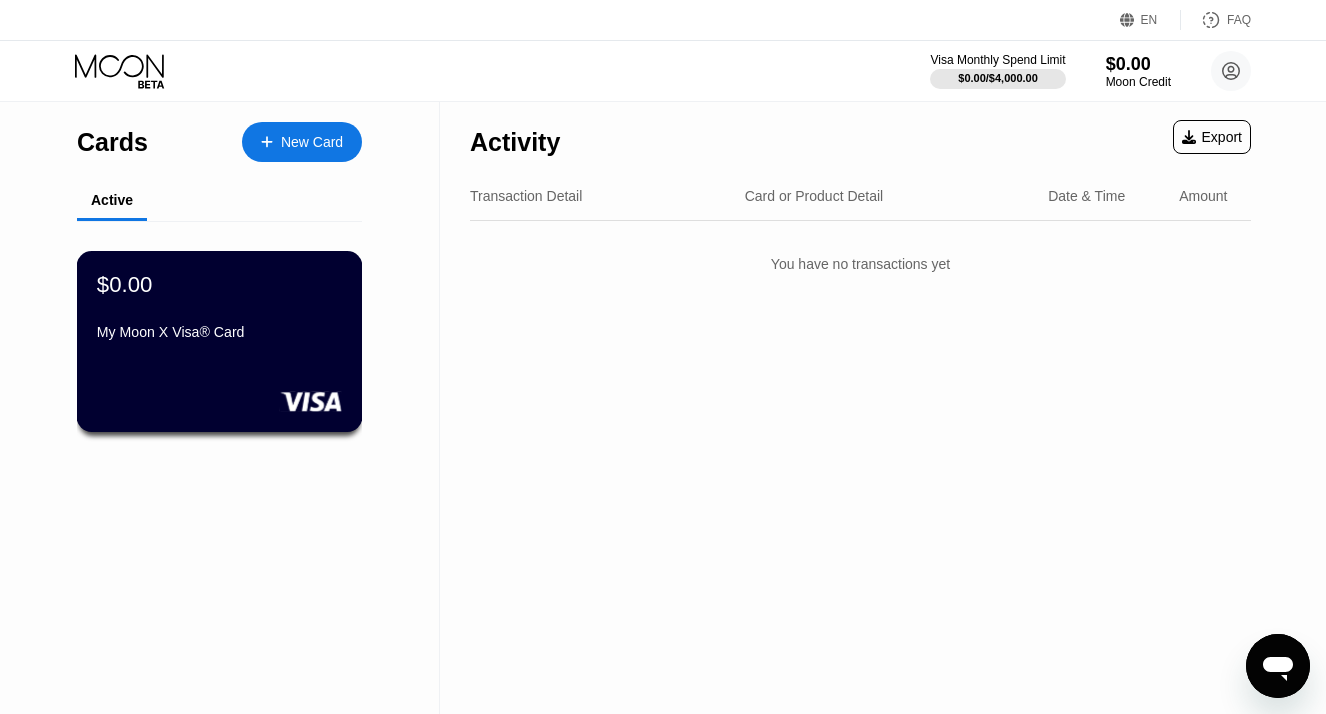 click on "$0.00 My Moon X Visa® Card" at bounding box center (219, 309) 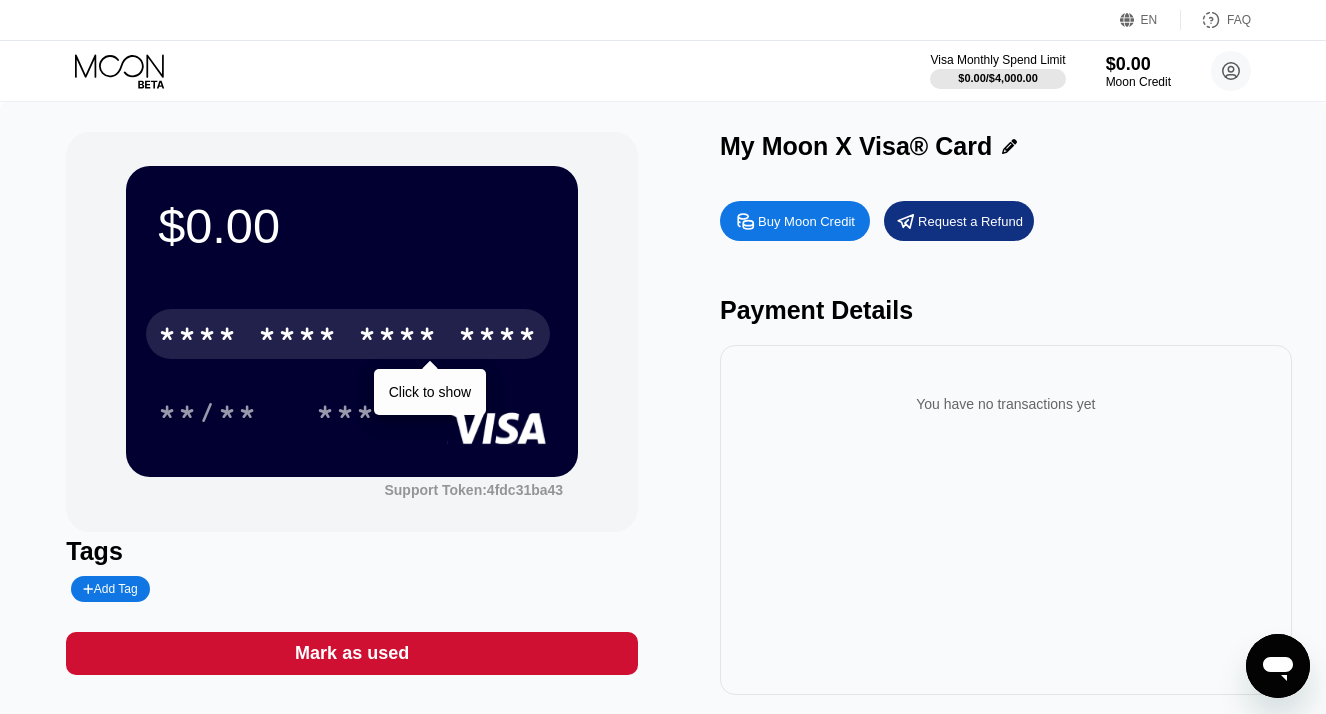 click on "* * * *" at bounding box center (398, 337) 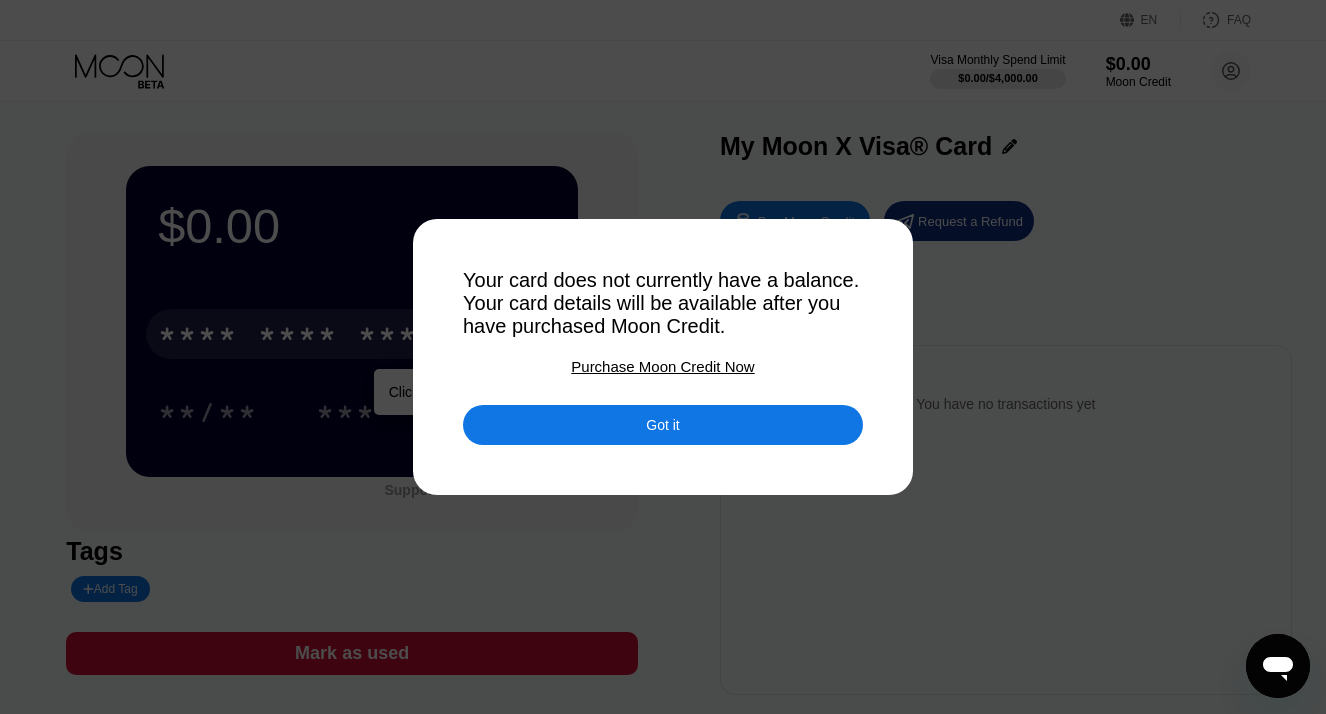 click on "Purchase Moon Credit Now" at bounding box center (662, 366) 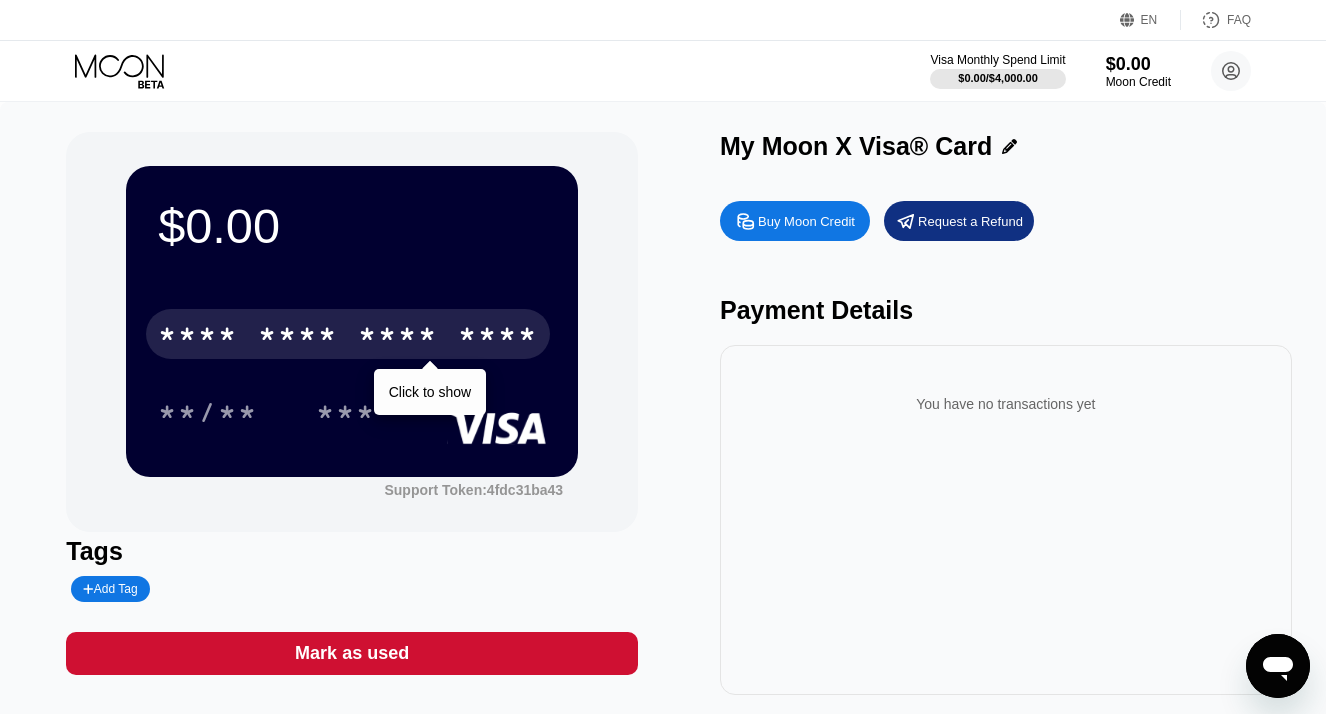 type on "0" 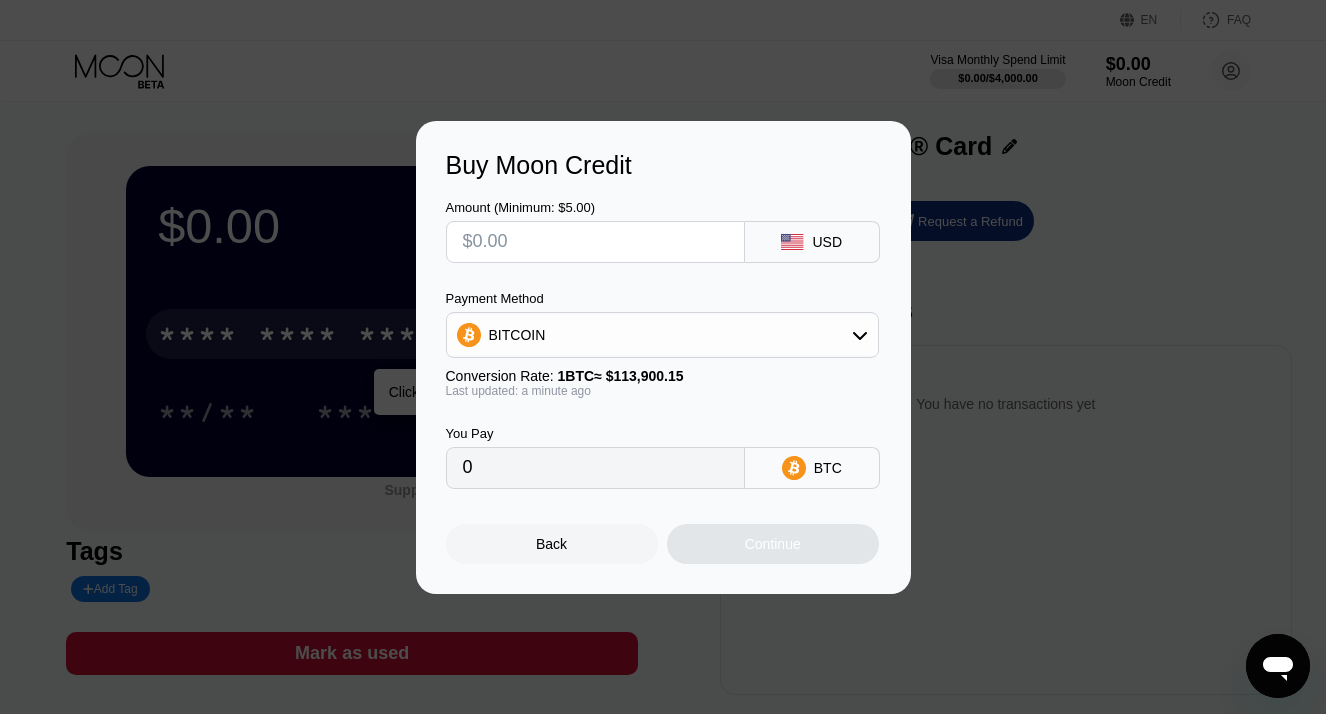 click at bounding box center [595, 242] 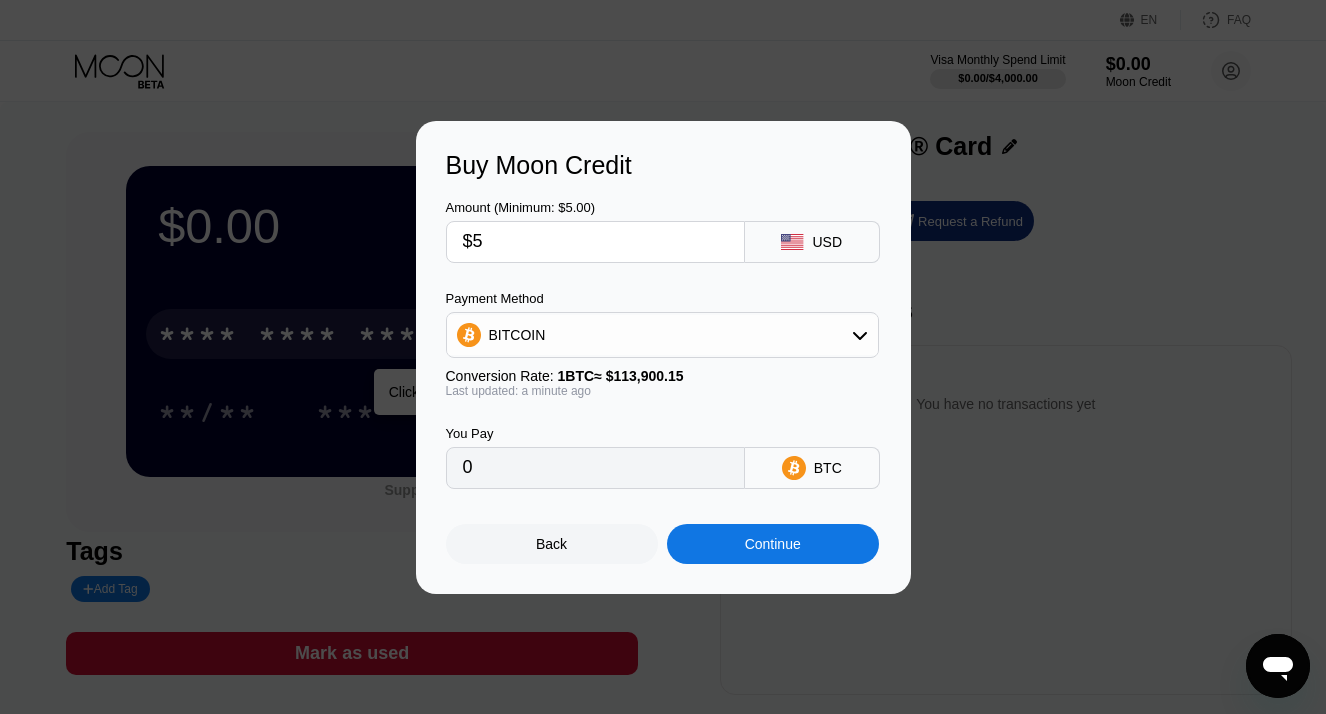type on "0.00004390" 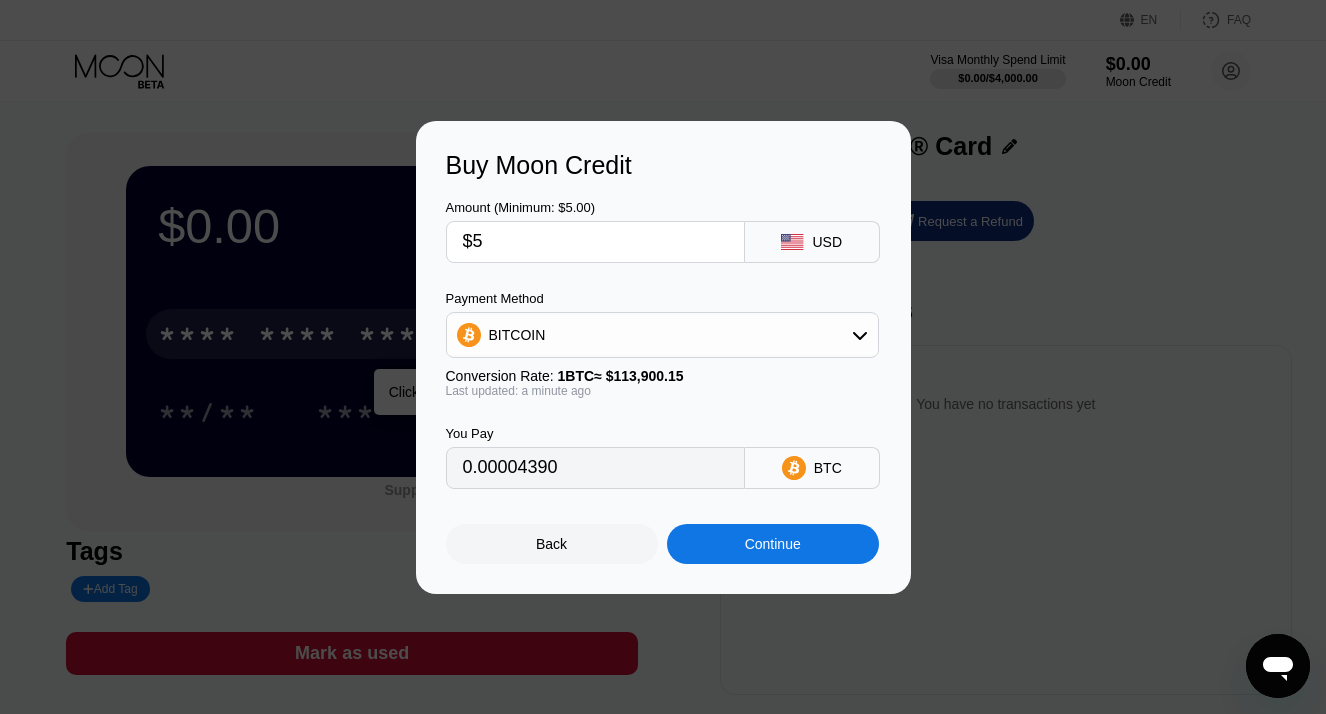 click on "USD" at bounding box center (812, 242) 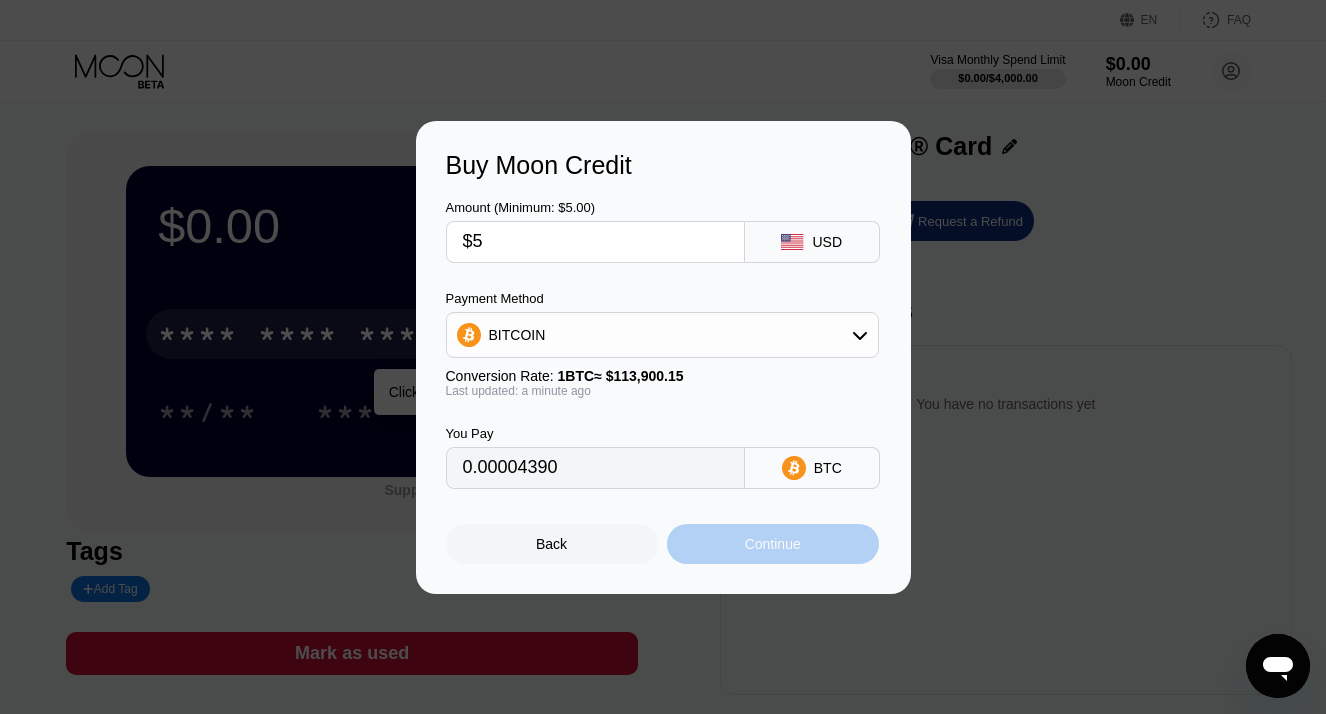 click on "Continue" at bounding box center [773, 544] 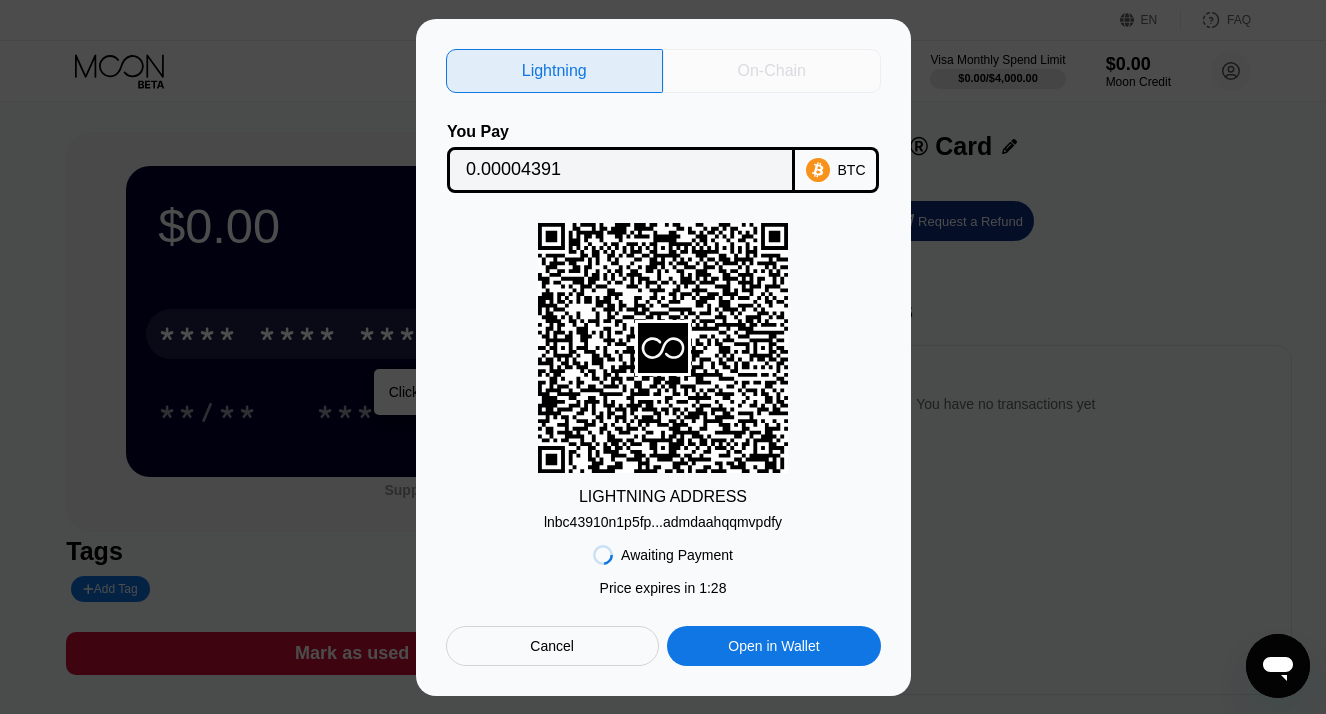 click on "On-Chain" at bounding box center [772, 71] 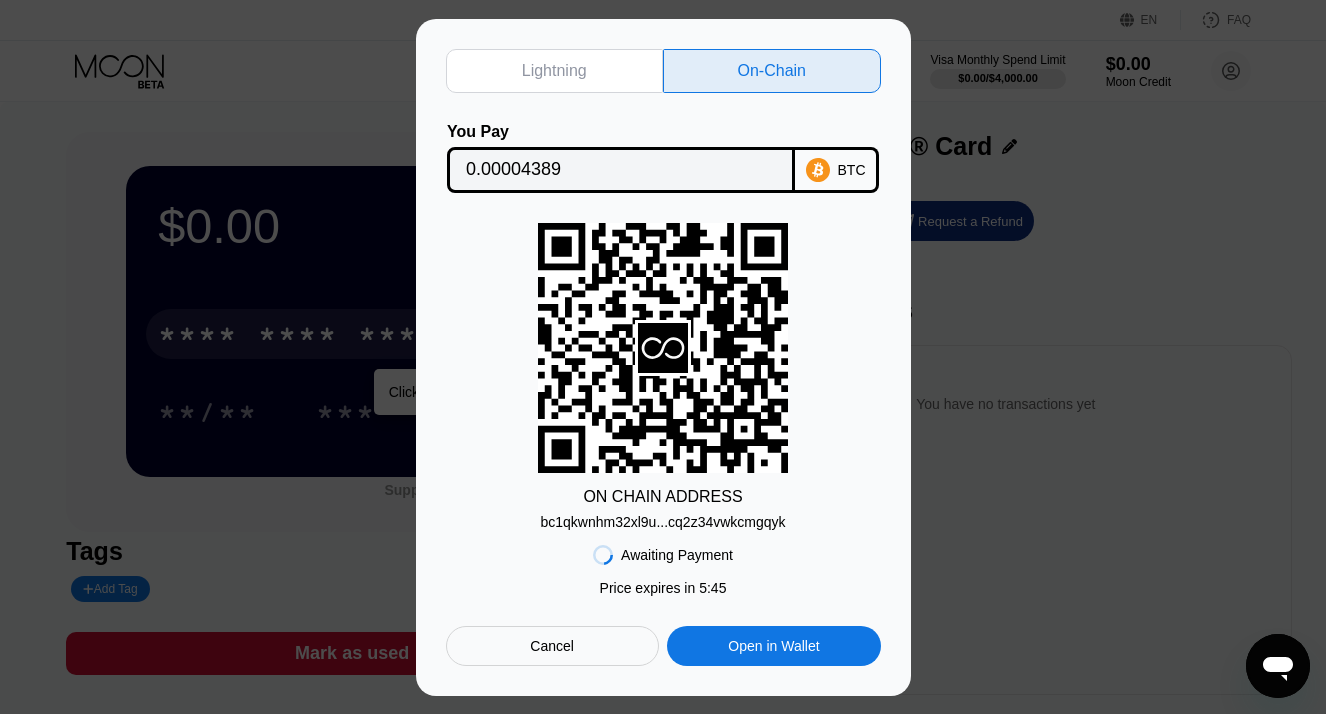 click on "ON CHAIN   ADDRESS bc1qkwnhm32xl9u...cq2z34vwkcmgqyk" at bounding box center (663, 376) 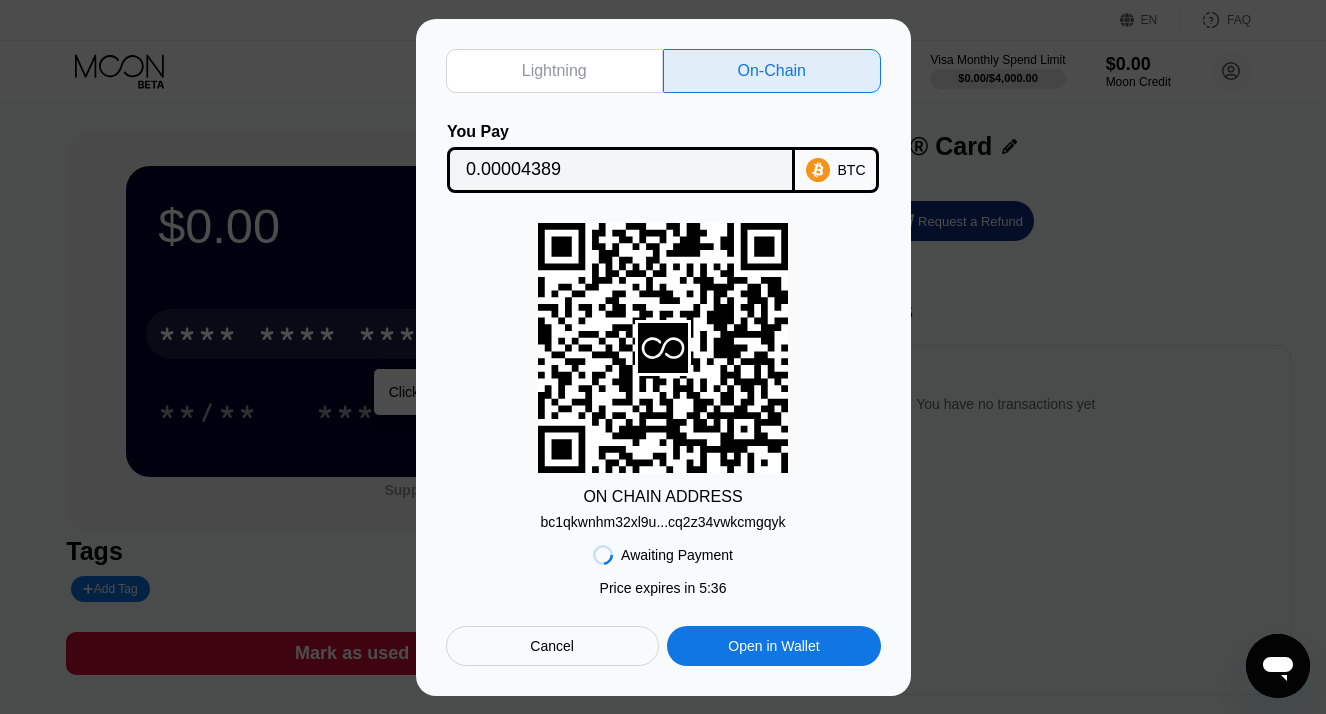 click on "bc1qkwnhm32xl9u...cq2z34vwkcmgqyk" at bounding box center [662, 522] 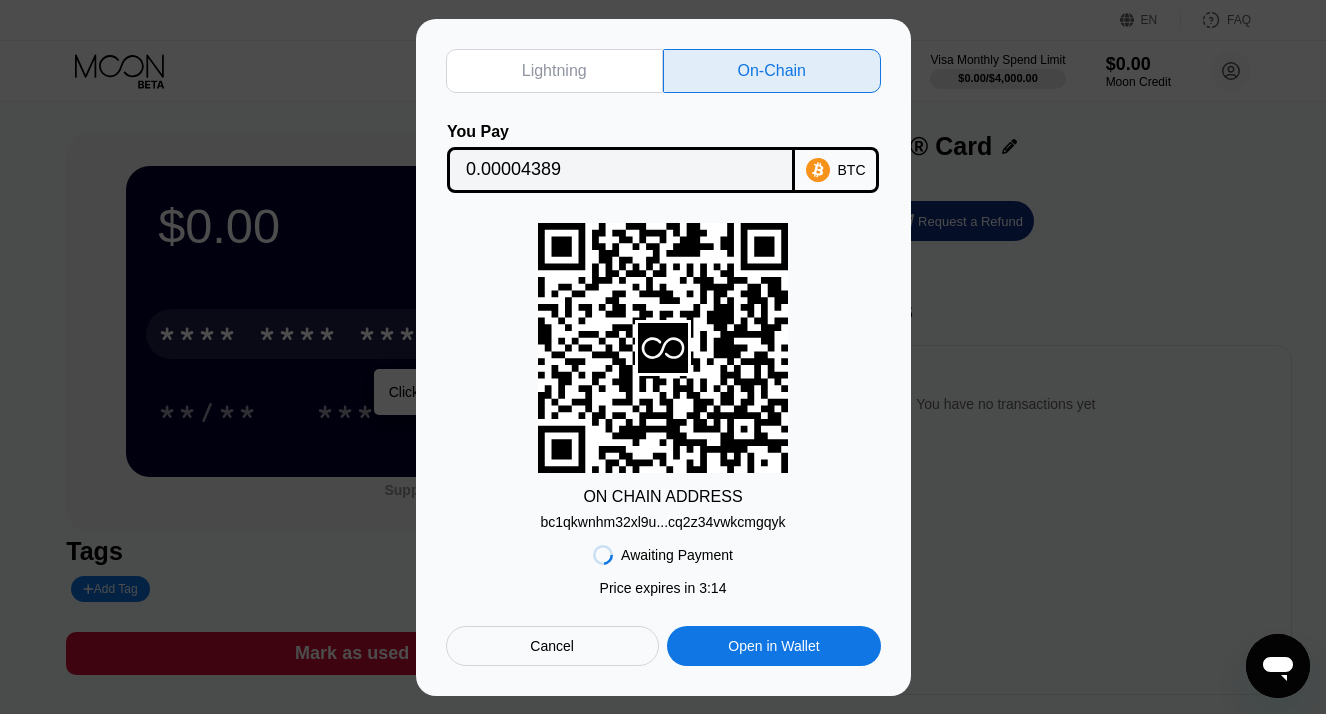 click on "Open in Wallet" at bounding box center (773, 646) 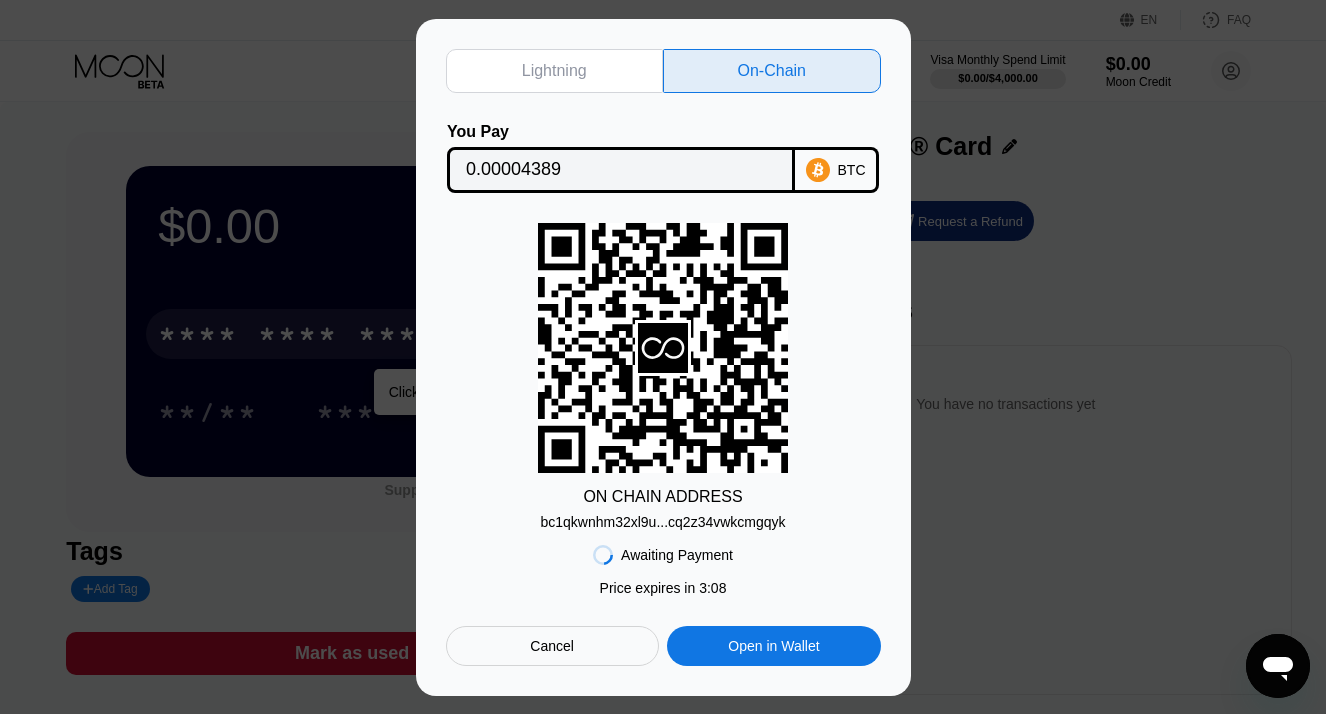 click on "Lightning On-Chain You Pay 0.00004389 BTC ON CHAIN   ADDRESS bc1qkwnhm32xl9u...cq2z34vwkcmgqyk Awaiting Payment Price expires in   1 : 25 Price expires in   3 : 08 Cancel Open in Wallet" at bounding box center (663, 357) 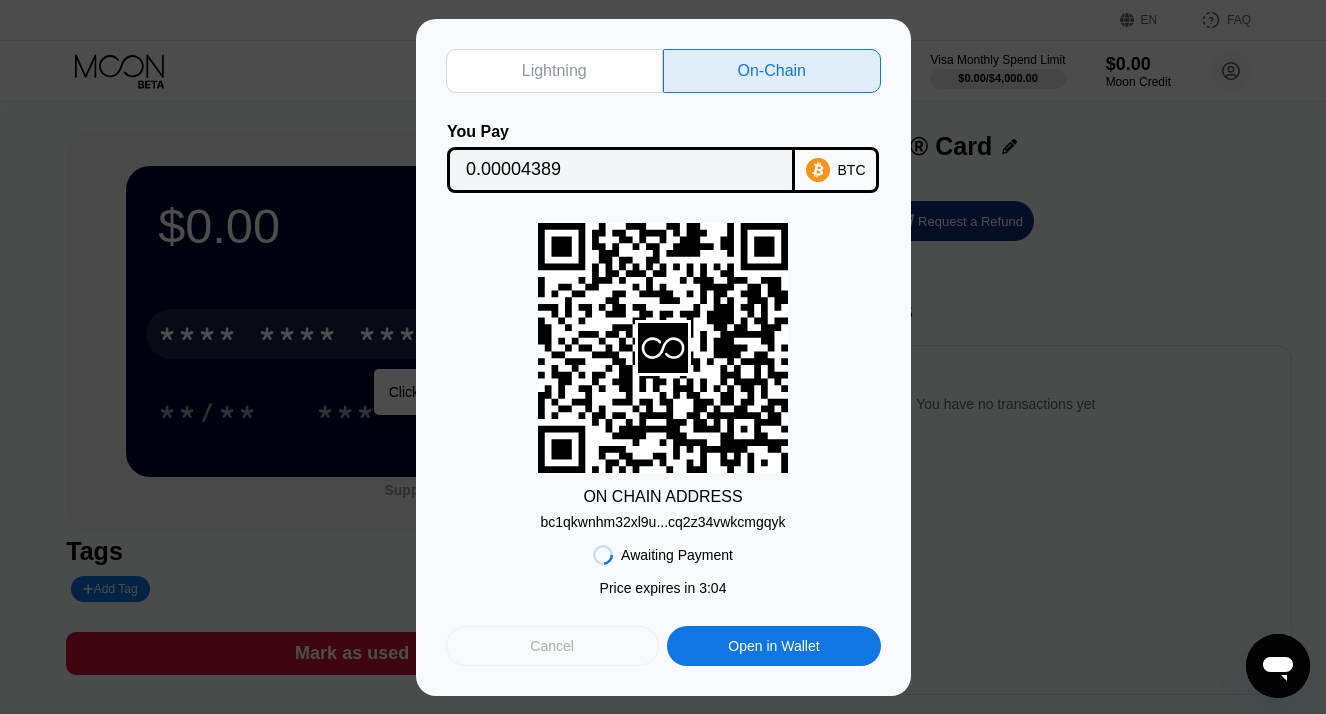 click on "Cancel" at bounding box center (552, 646) 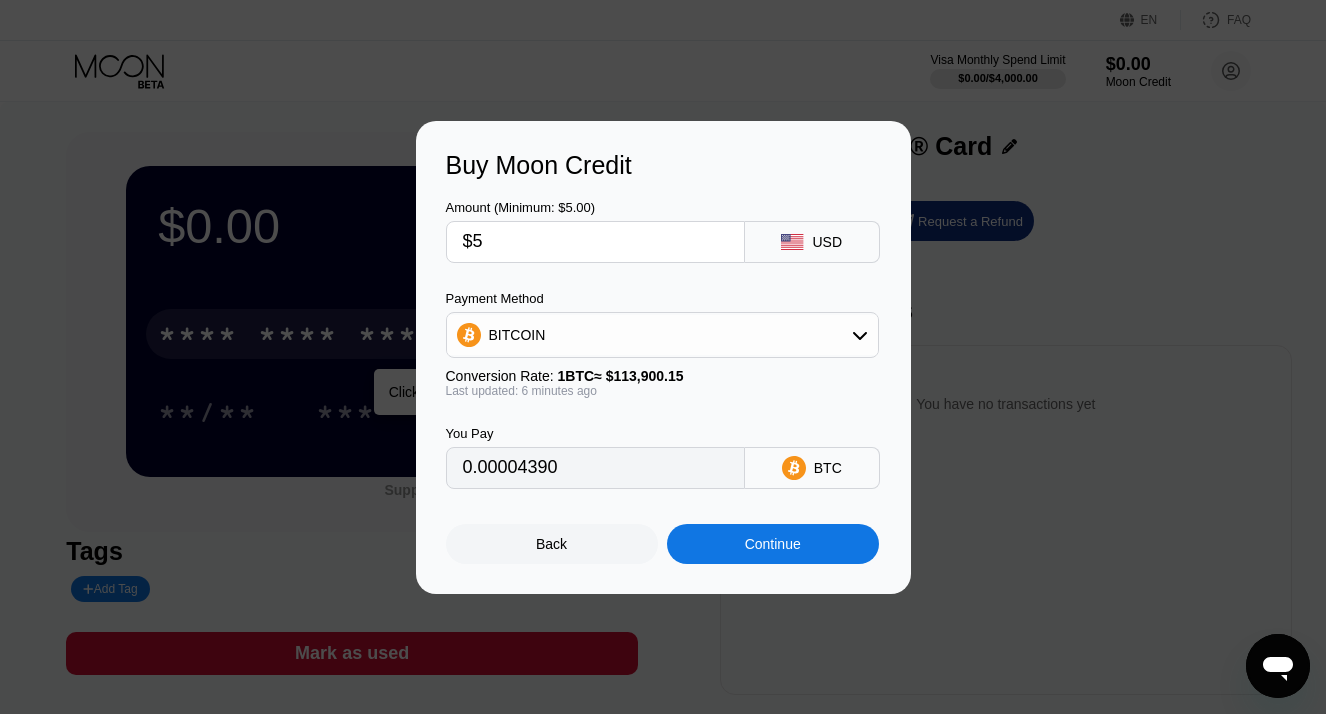 type on "0.00004389" 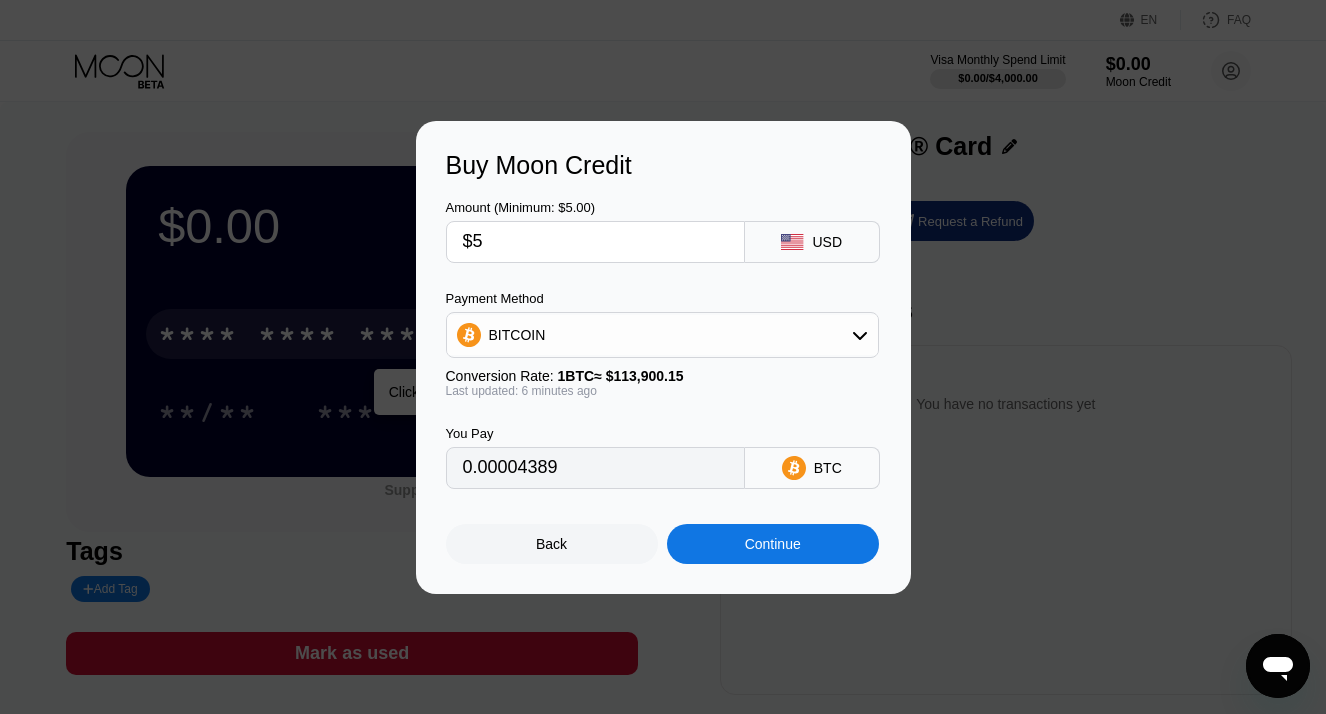 click on "Back" at bounding box center (552, 544) 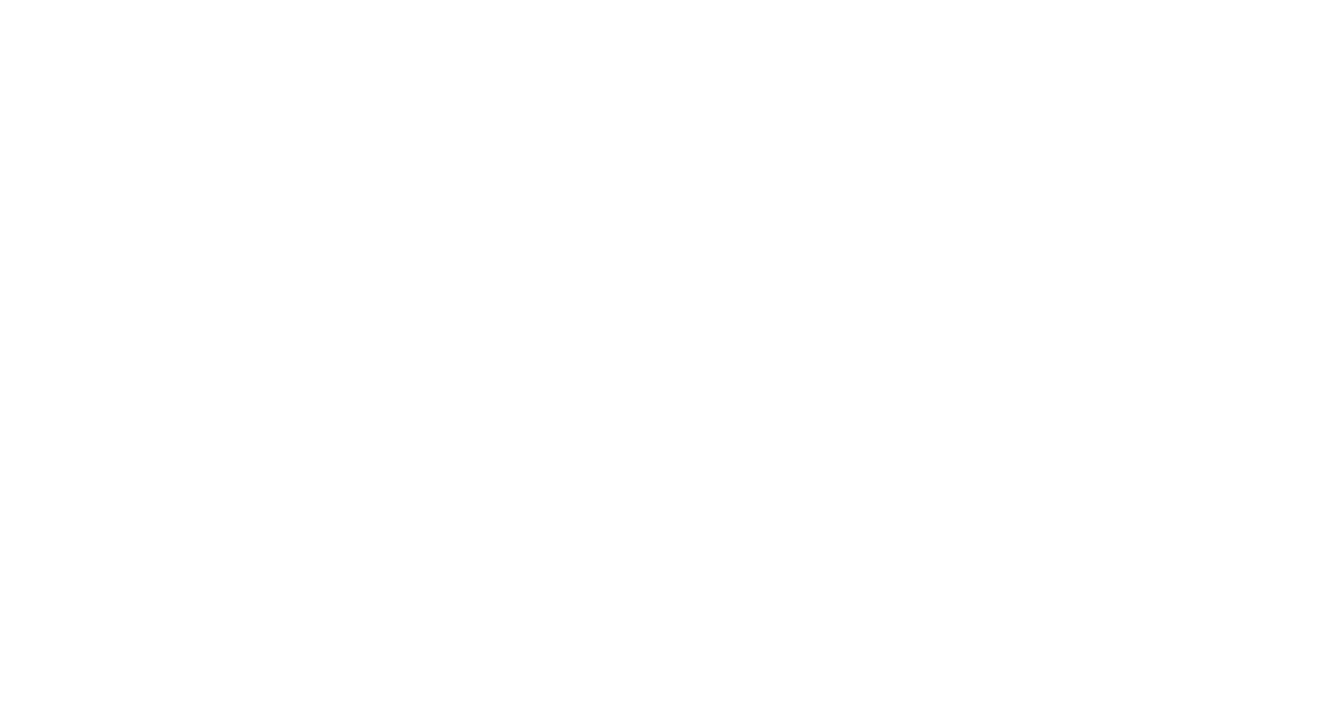 scroll, scrollTop: 0, scrollLeft: 0, axis: both 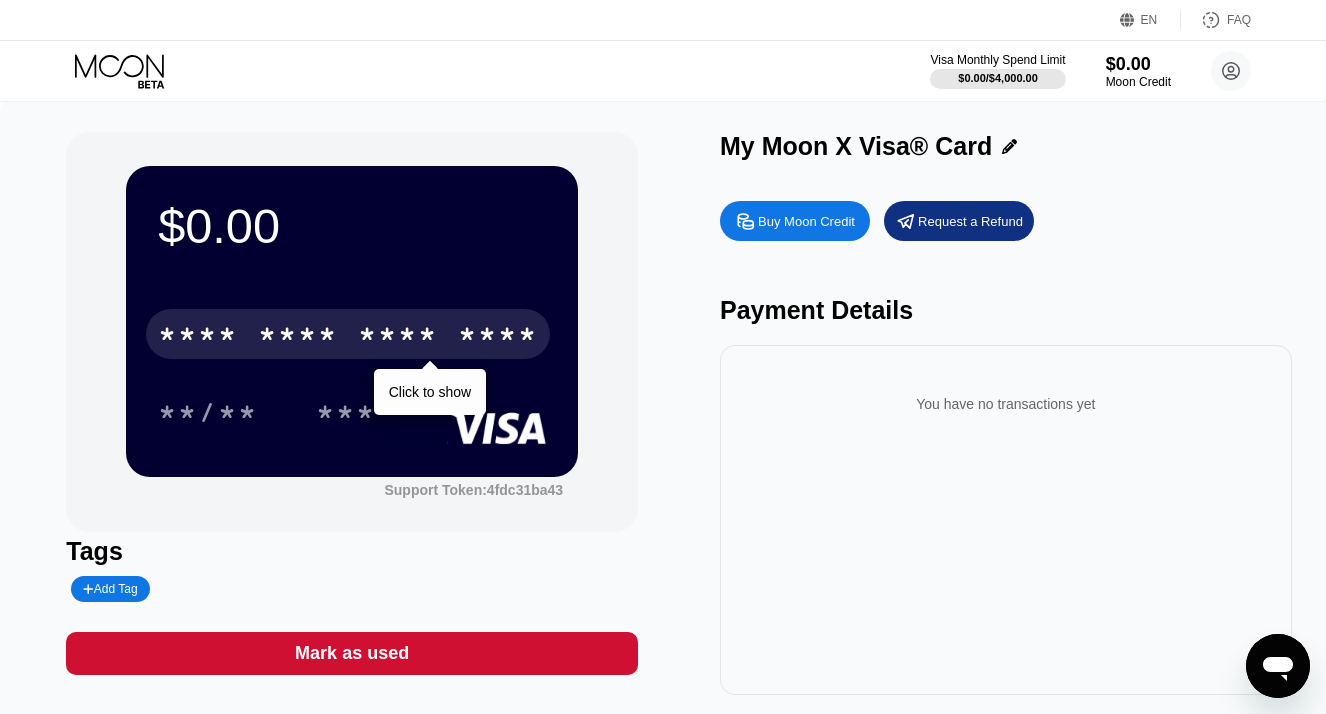 click on "* * * * * * * * * * * * ****" at bounding box center (348, 334) 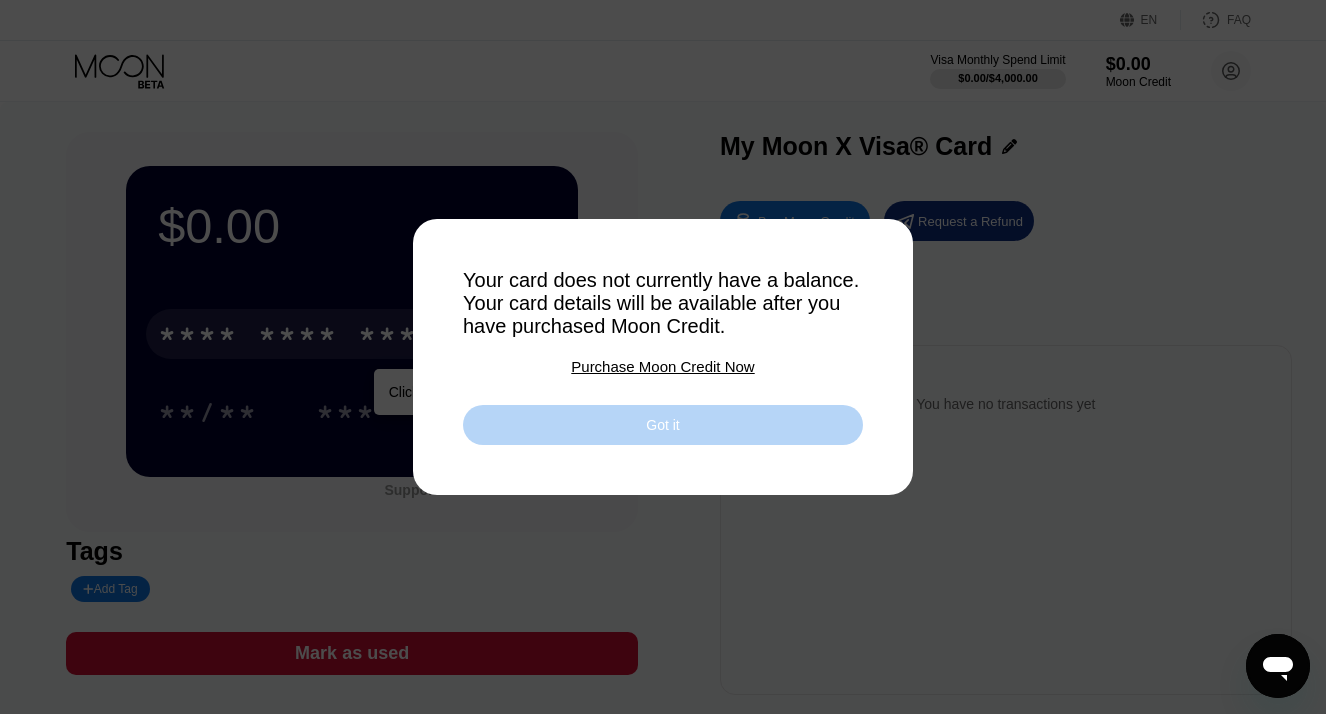 click on "Got it" at bounding box center (662, 425) 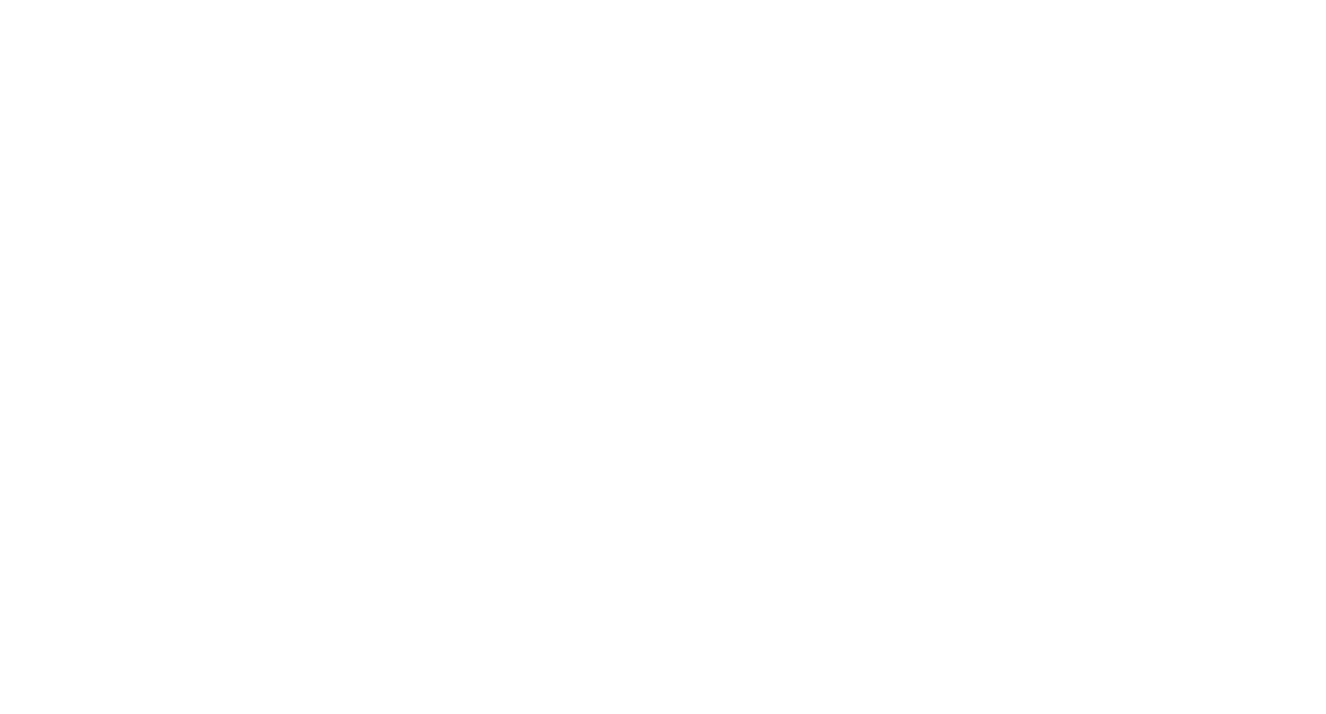 scroll, scrollTop: 0, scrollLeft: 0, axis: both 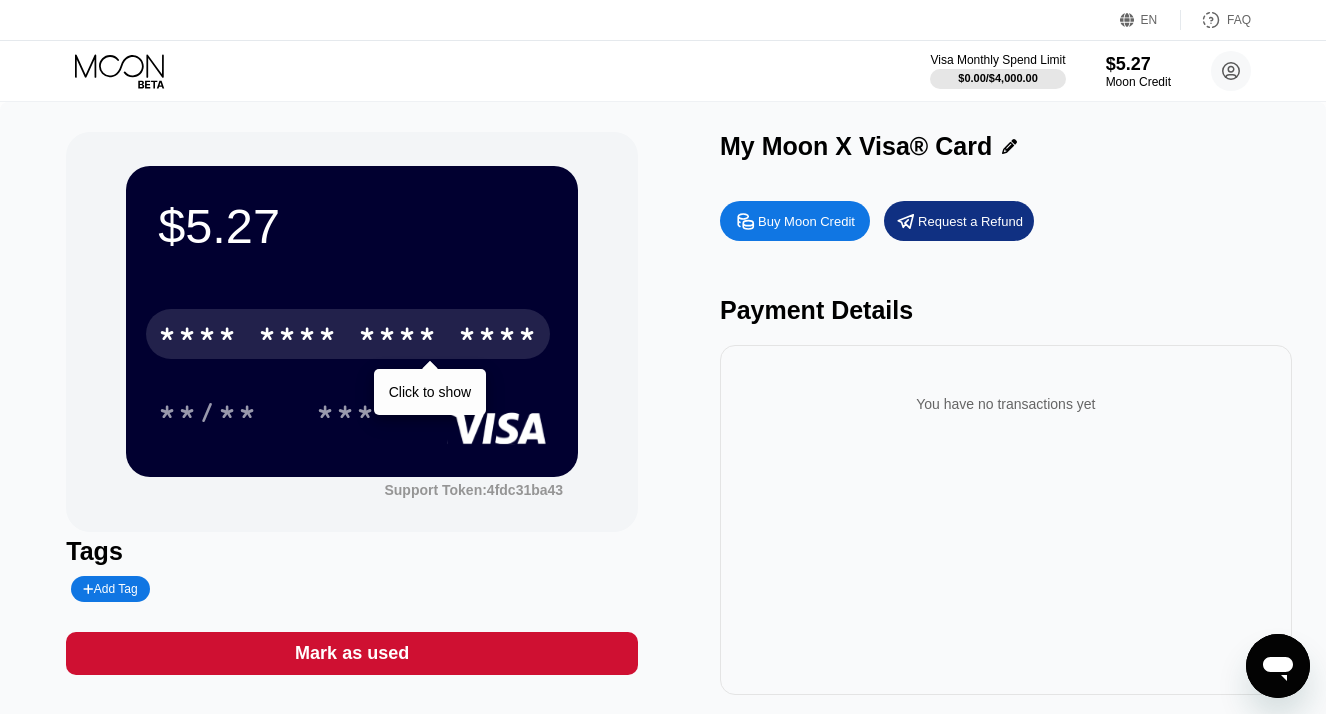 click on "* * * *" at bounding box center [398, 337] 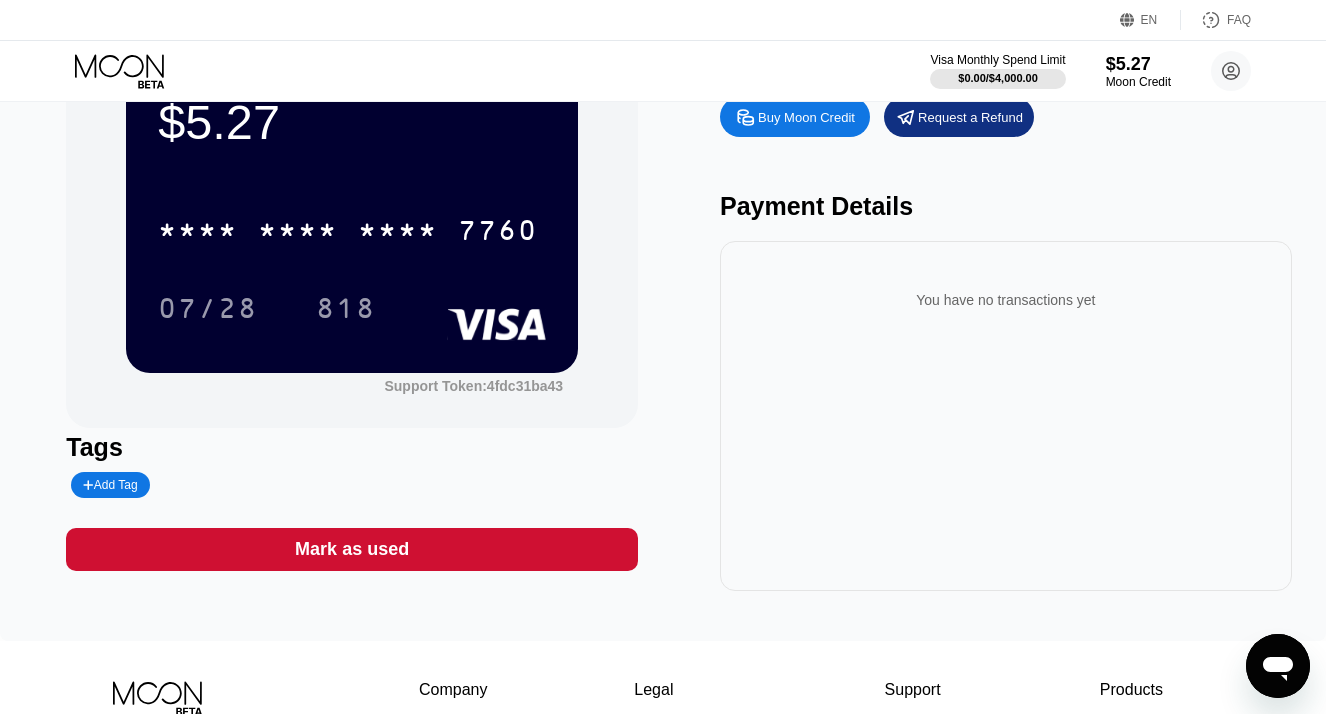 scroll, scrollTop: 82, scrollLeft: 0, axis: vertical 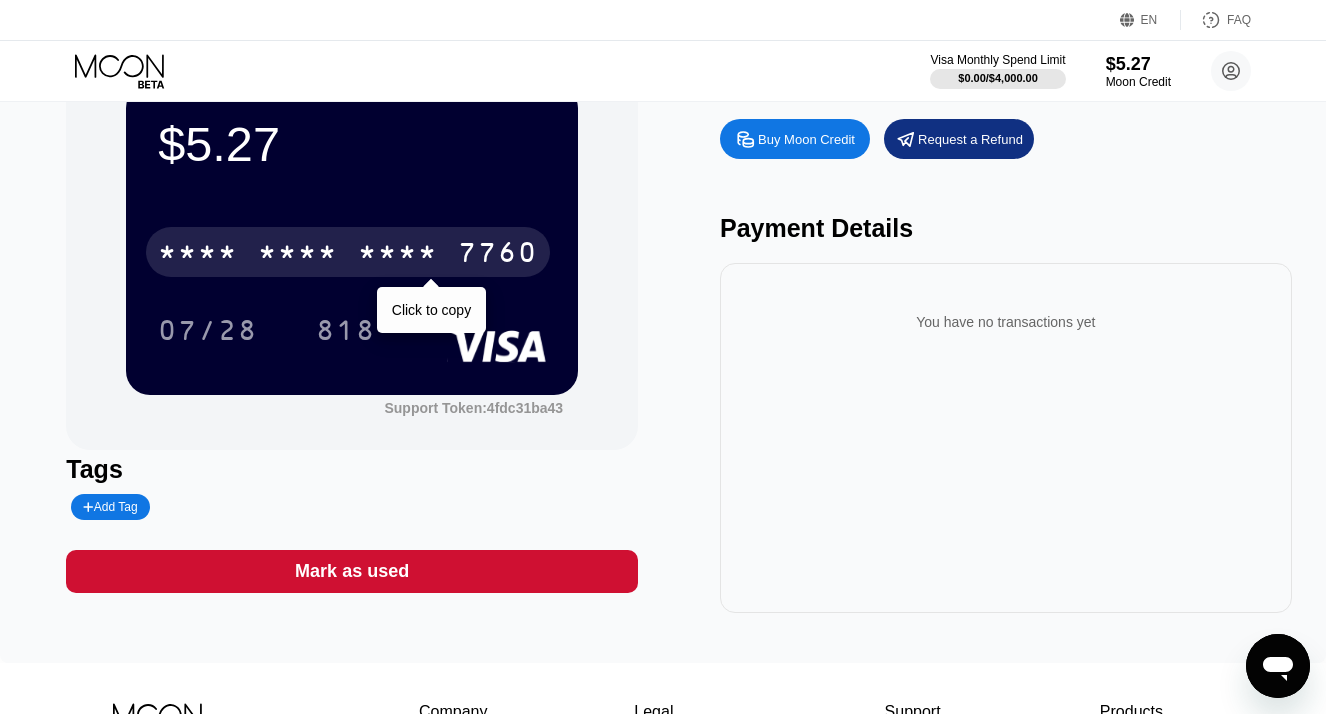 click on "* * * *" at bounding box center [298, 255] 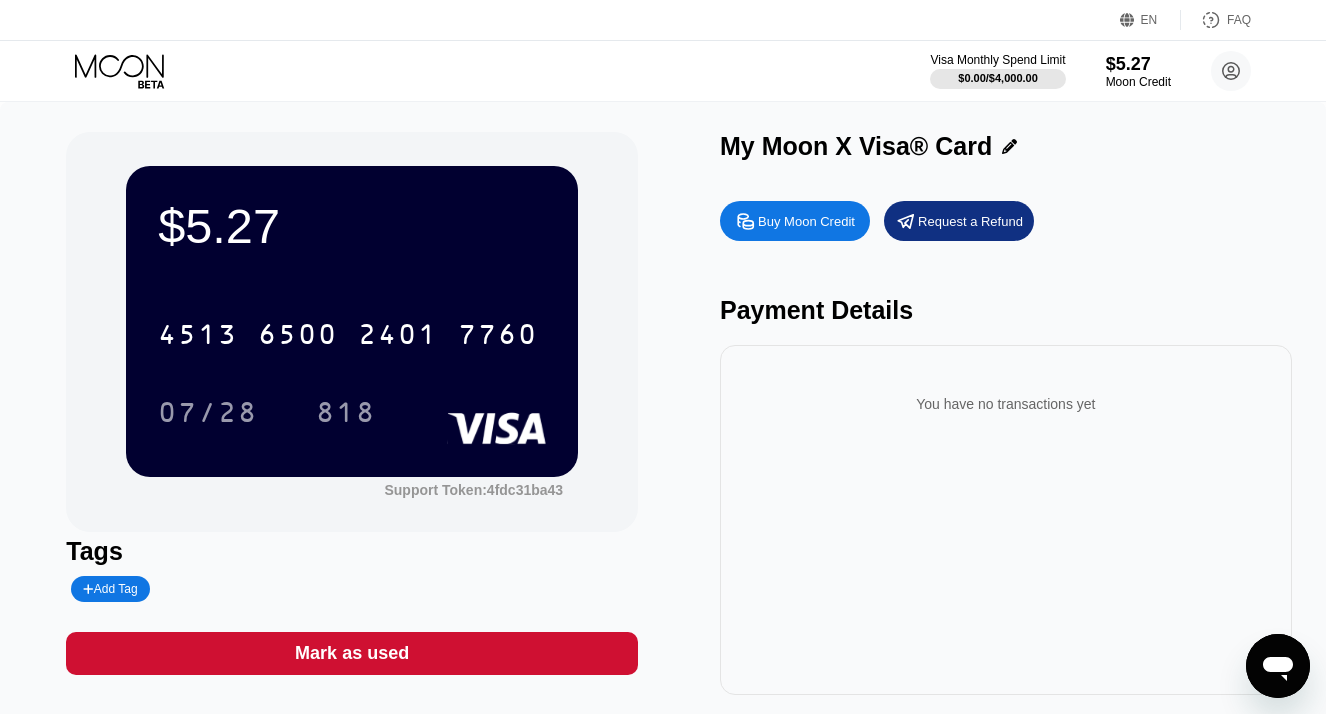 scroll, scrollTop: 0, scrollLeft: 0, axis: both 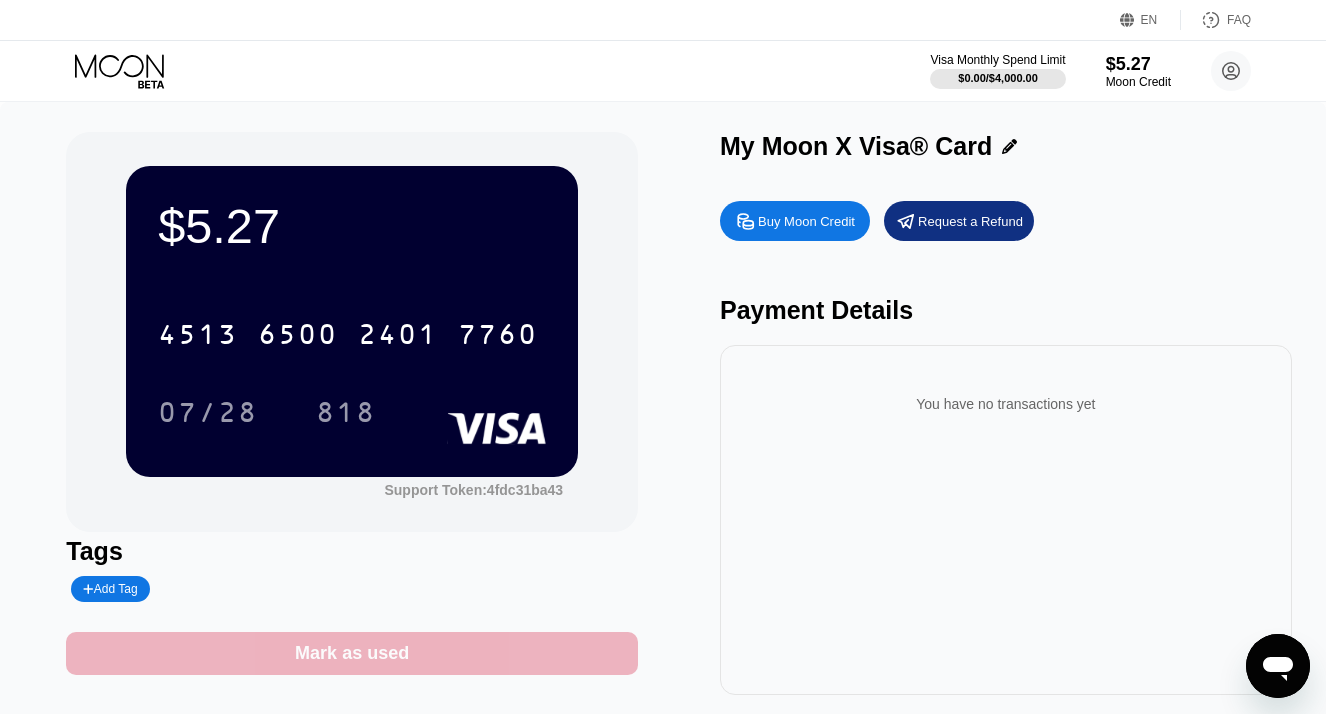 click on "Mark as used" at bounding box center (352, 653) 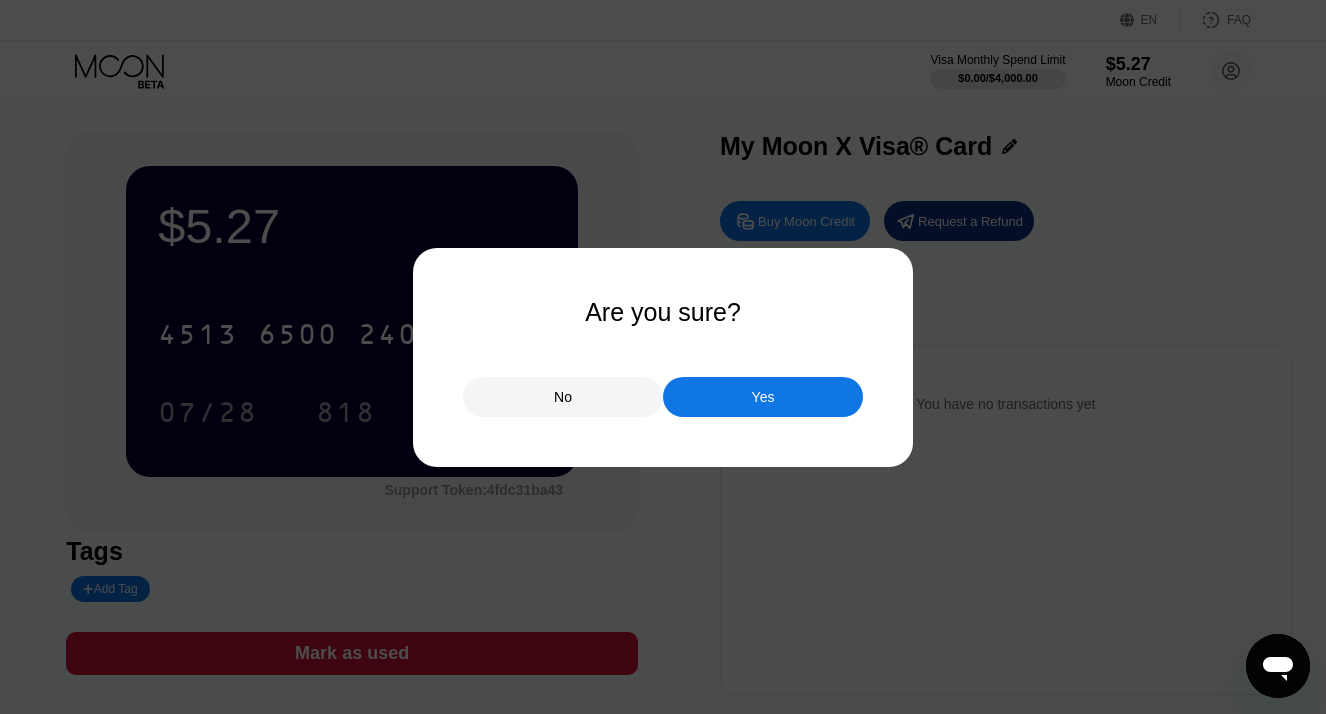 click on "No" at bounding box center [563, 397] 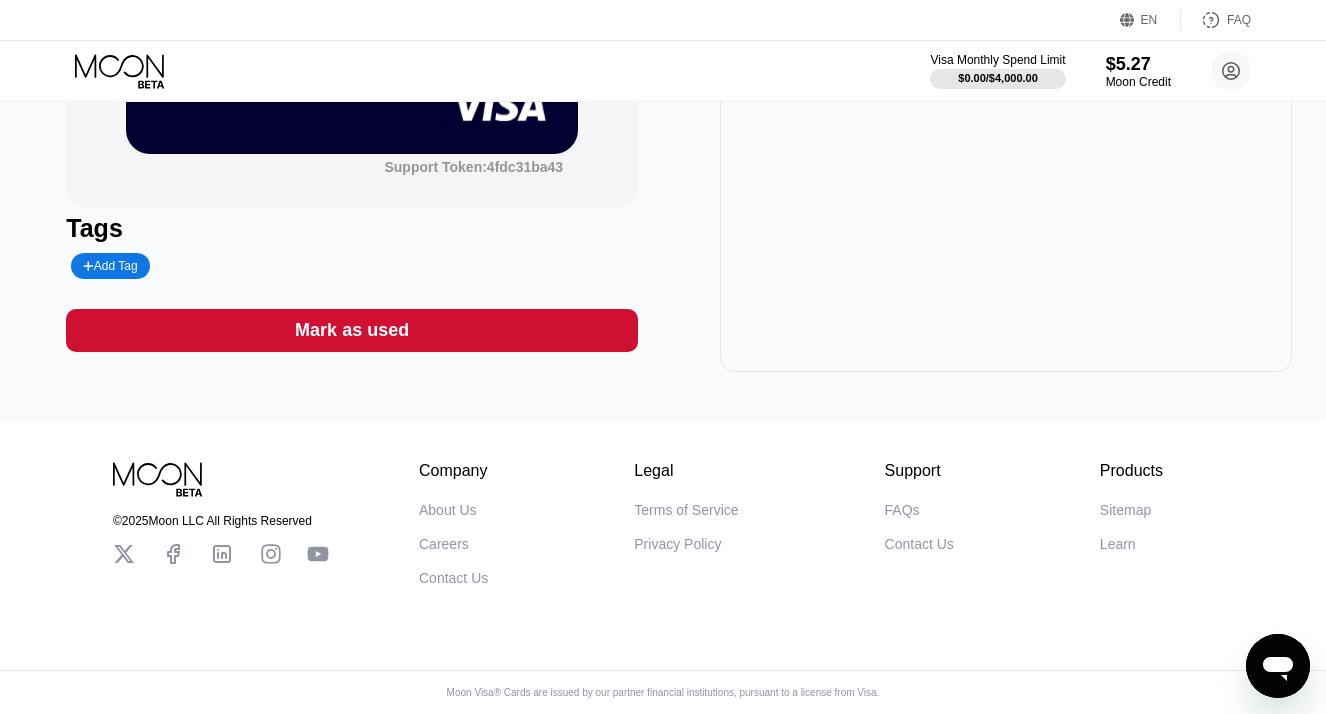 scroll, scrollTop: 14, scrollLeft: 0, axis: vertical 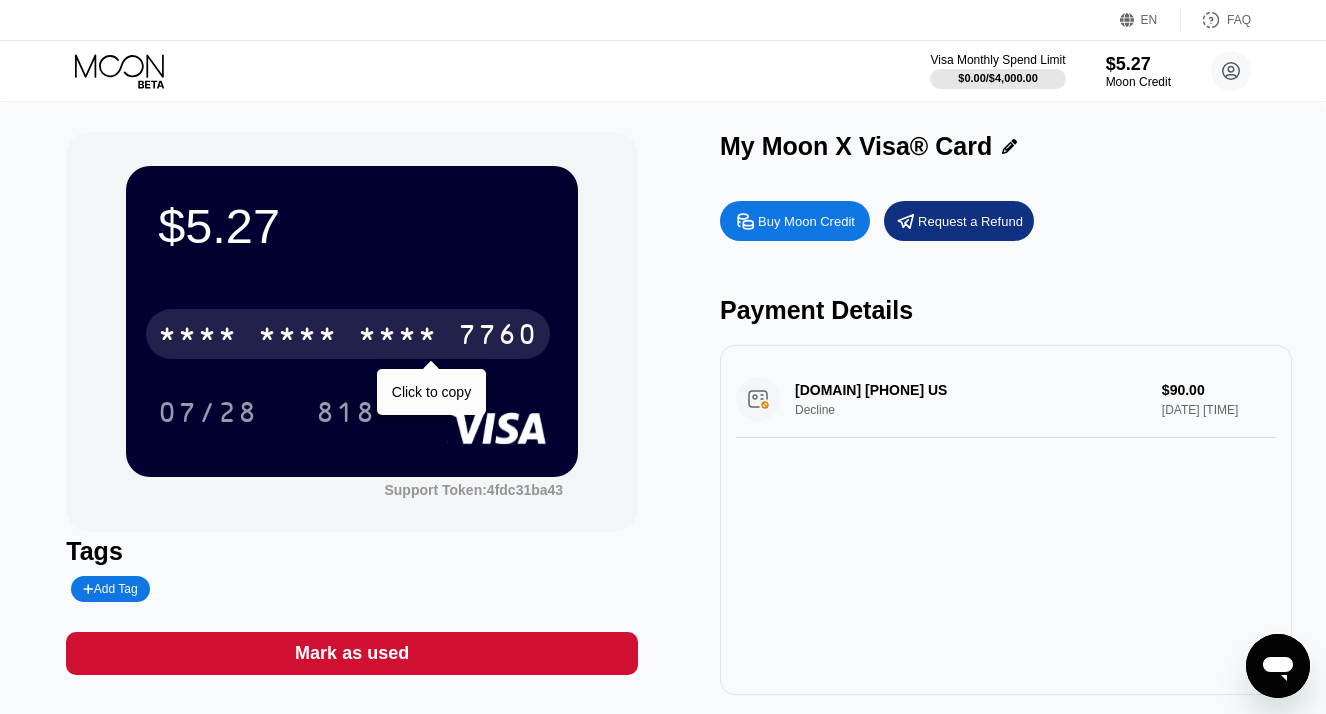 click on "* * * *" at bounding box center (398, 337) 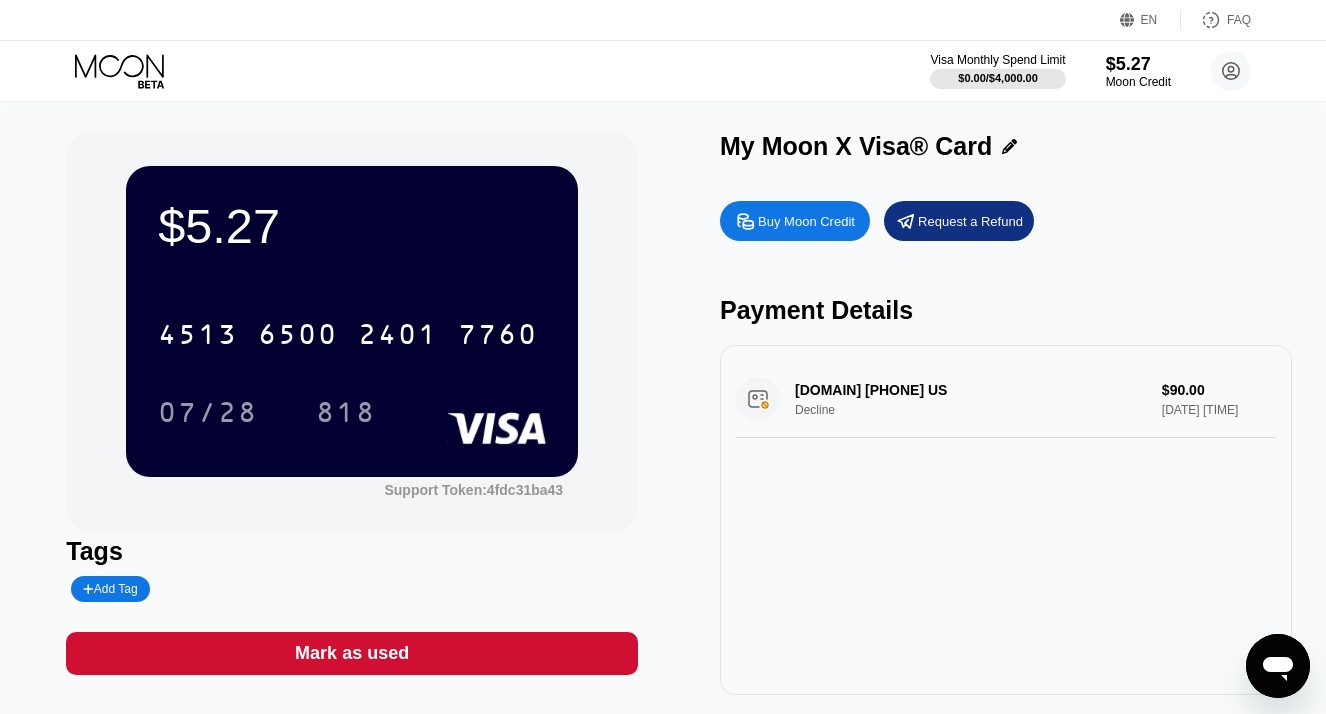 scroll, scrollTop: 0, scrollLeft: 0, axis: both 